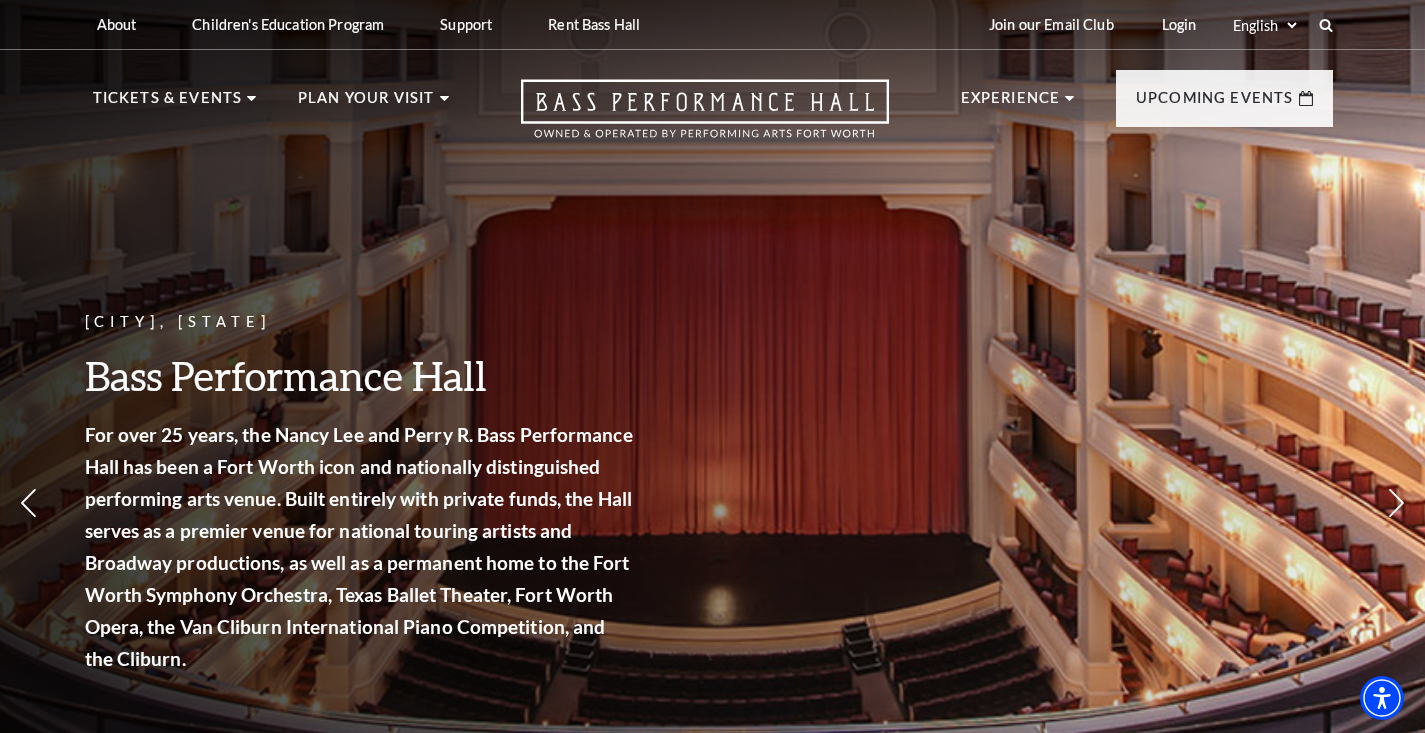 scroll, scrollTop: 0, scrollLeft: 0, axis: both 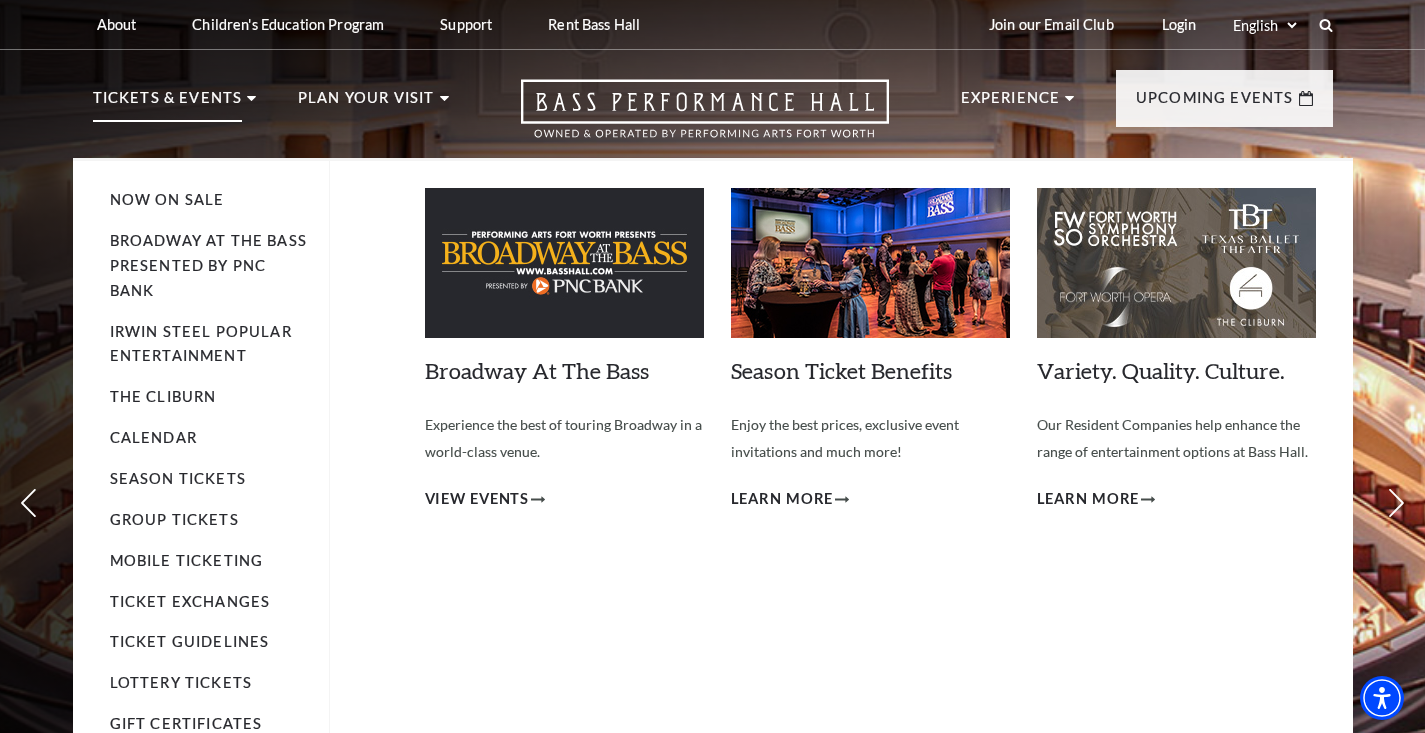 click at bounding box center (564, 263) 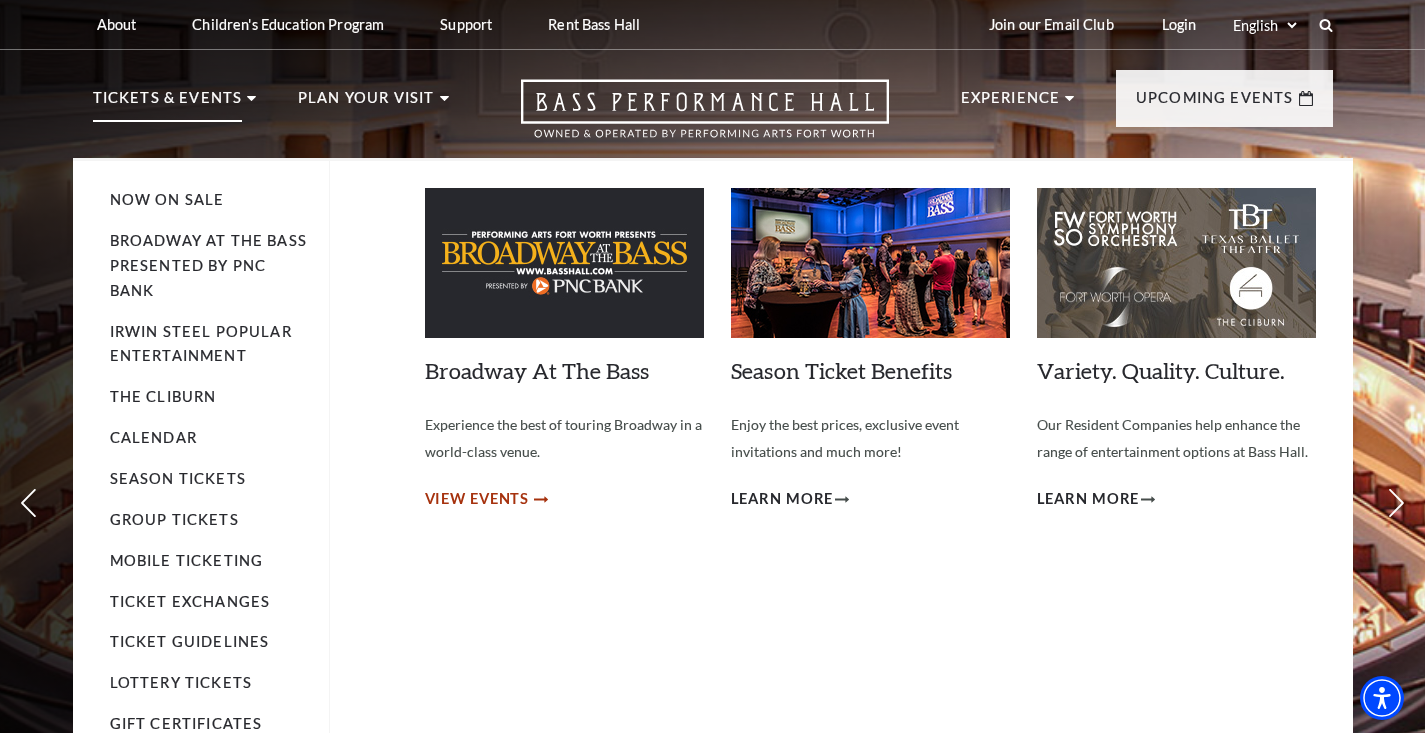 click on "View Events" at bounding box center (477, 499) 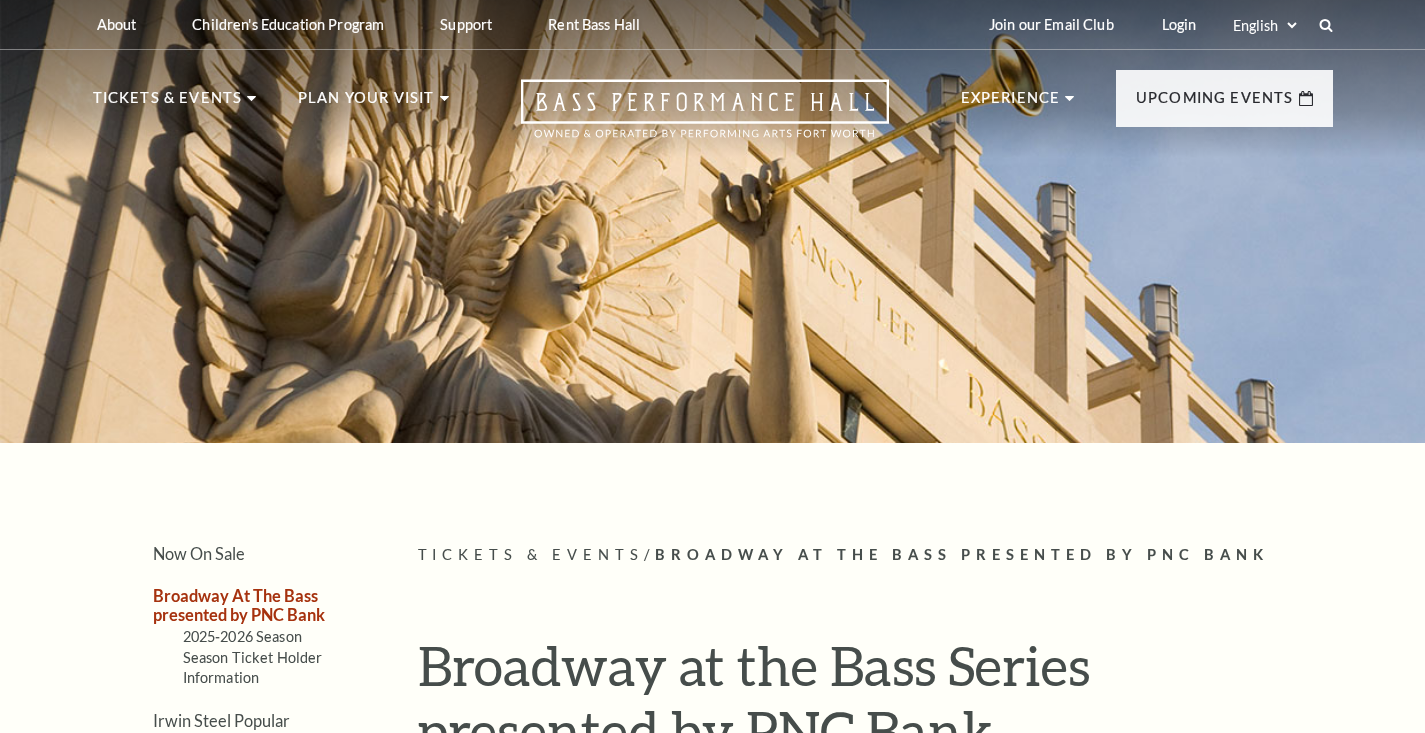 scroll, scrollTop: 0, scrollLeft: 0, axis: both 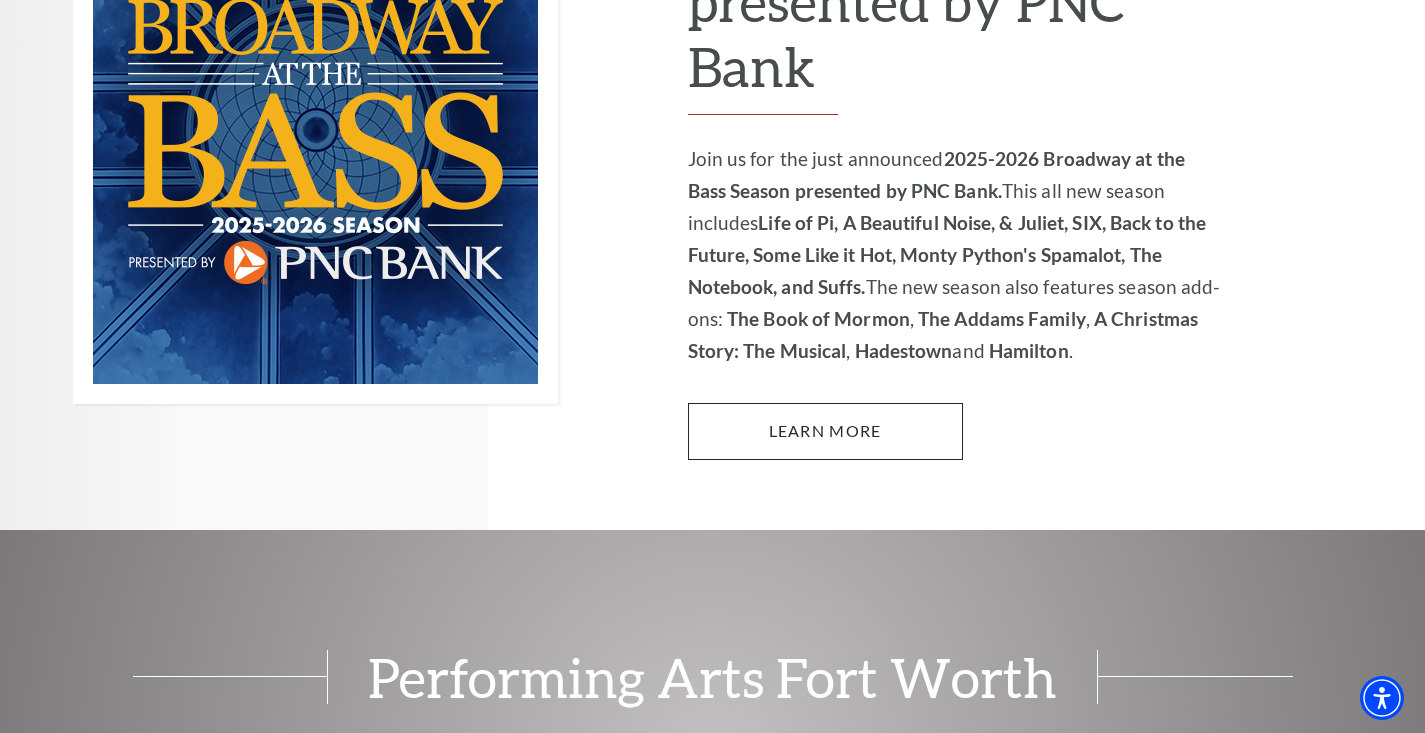 click on "Learn More" at bounding box center (825, 431) 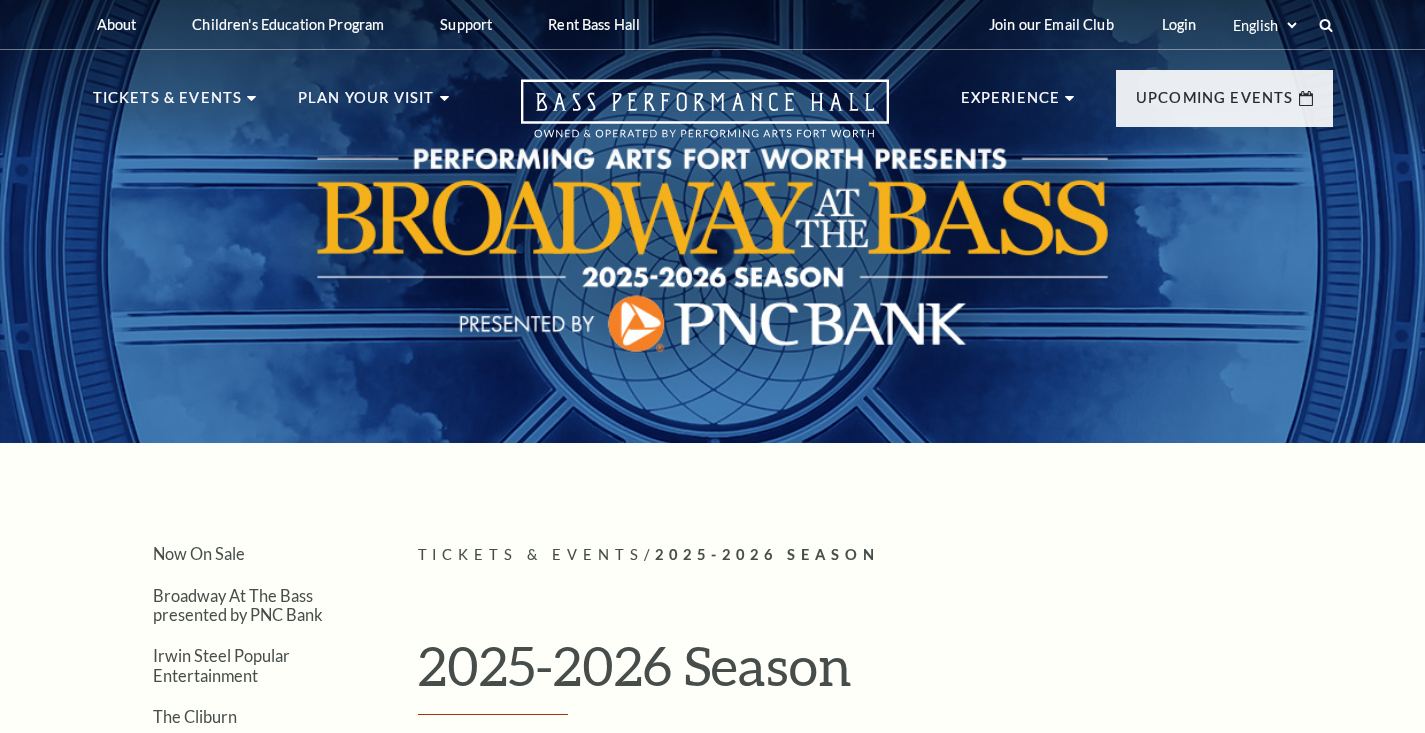scroll, scrollTop: 0, scrollLeft: 0, axis: both 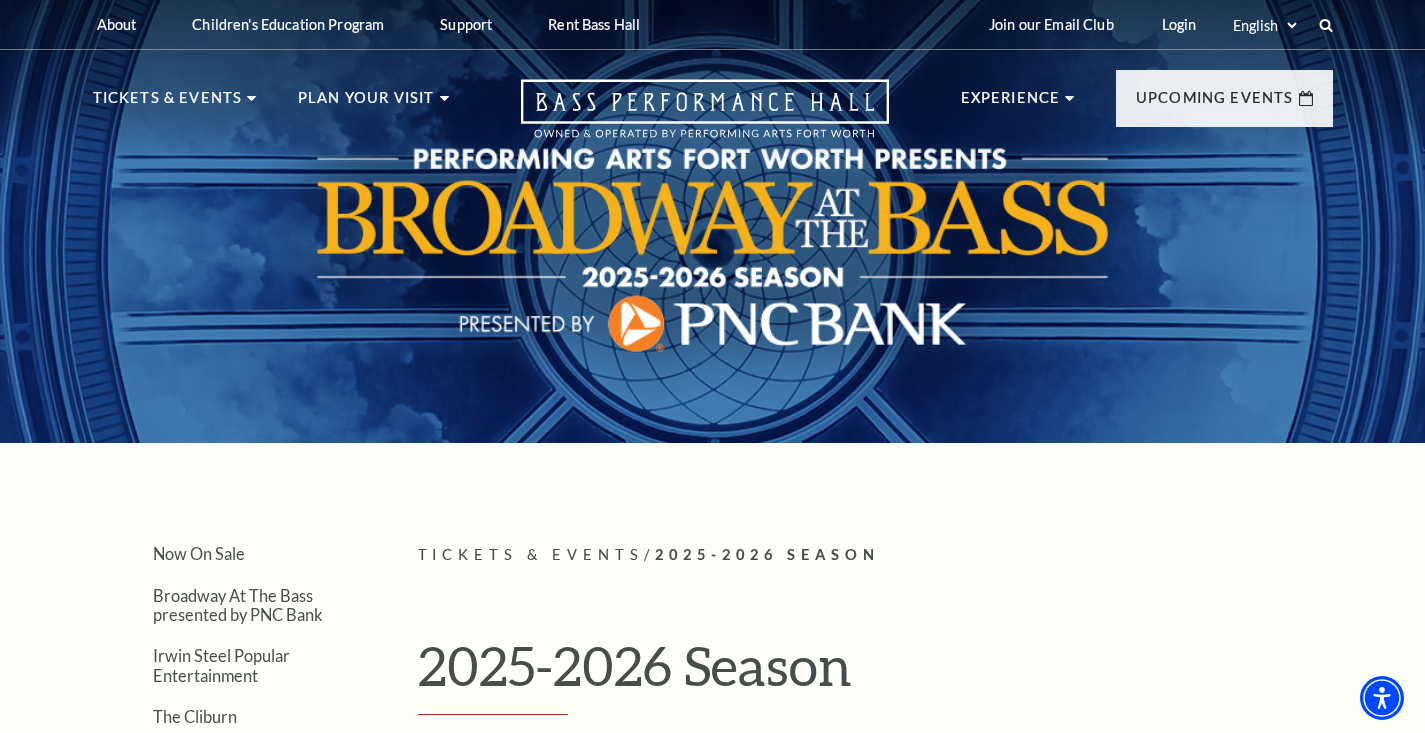 click on "Search
Now On Sale
Broadway At The Bass presented by PNC Bank
Irwin Steel Popular Entertainment
The Cliburn
Calendar
Season Tickets
Group Tickets
Mobile Ticketing
Ticket Exchanges
Ticket Guidelines
Lottery Tickets
Gift Certificates" at bounding box center (712, 8633) 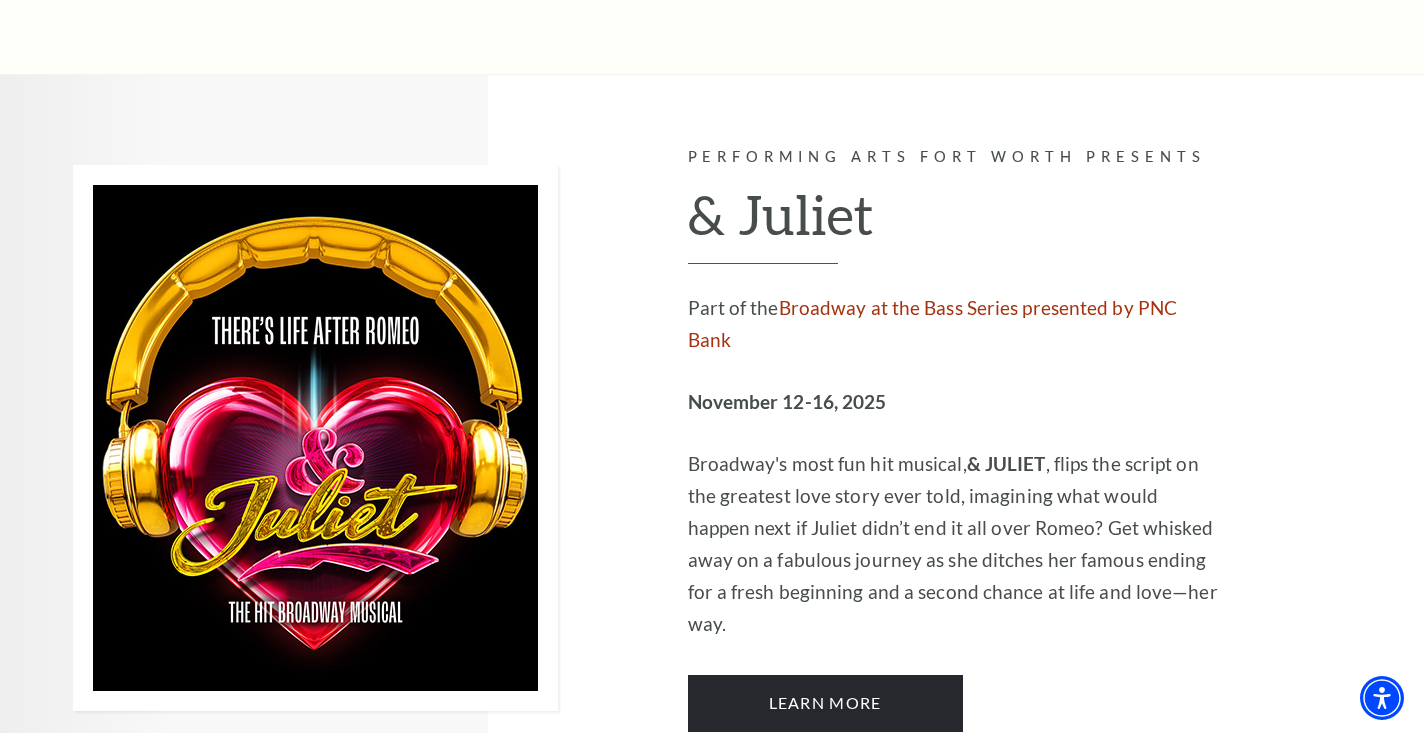 scroll, scrollTop: 6393, scrollLeft: 0, axis: vertical 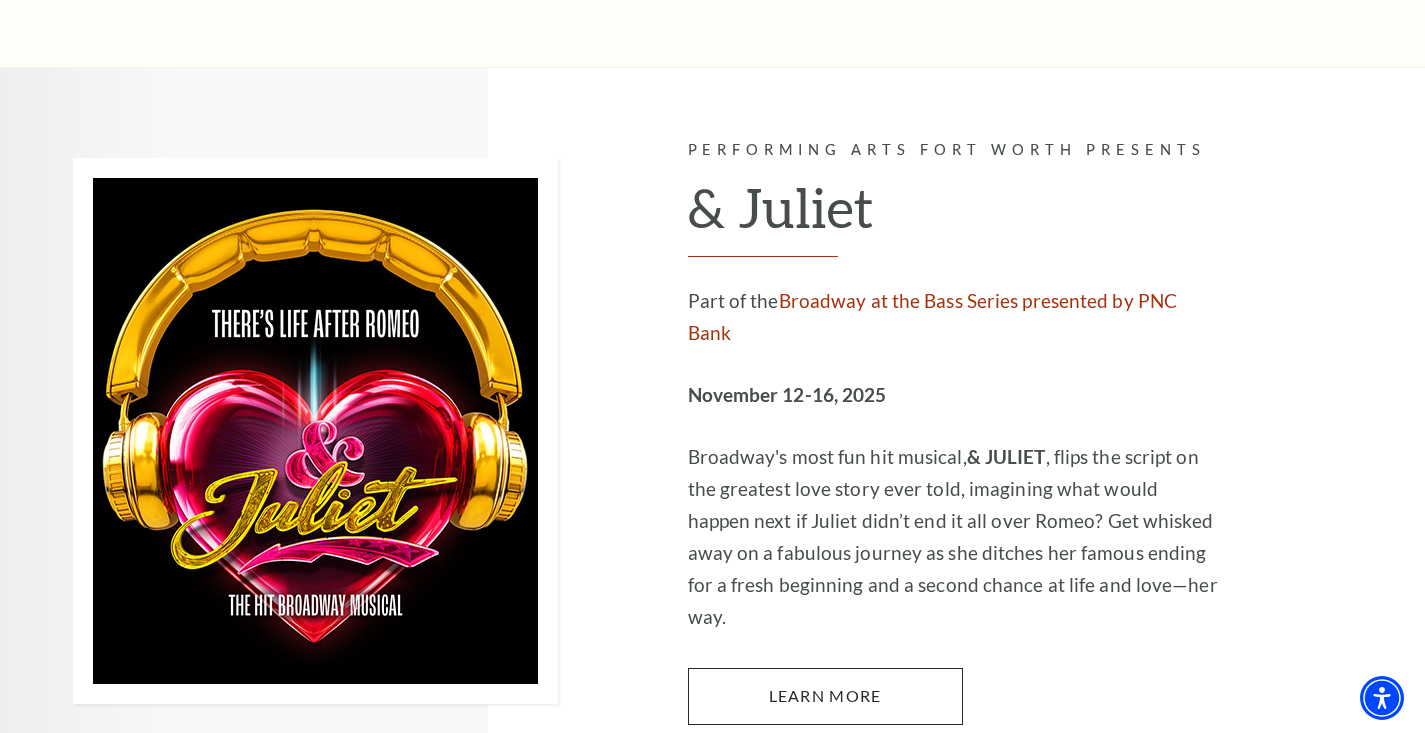 click on "Learn More" at bounding box center [825, 696] 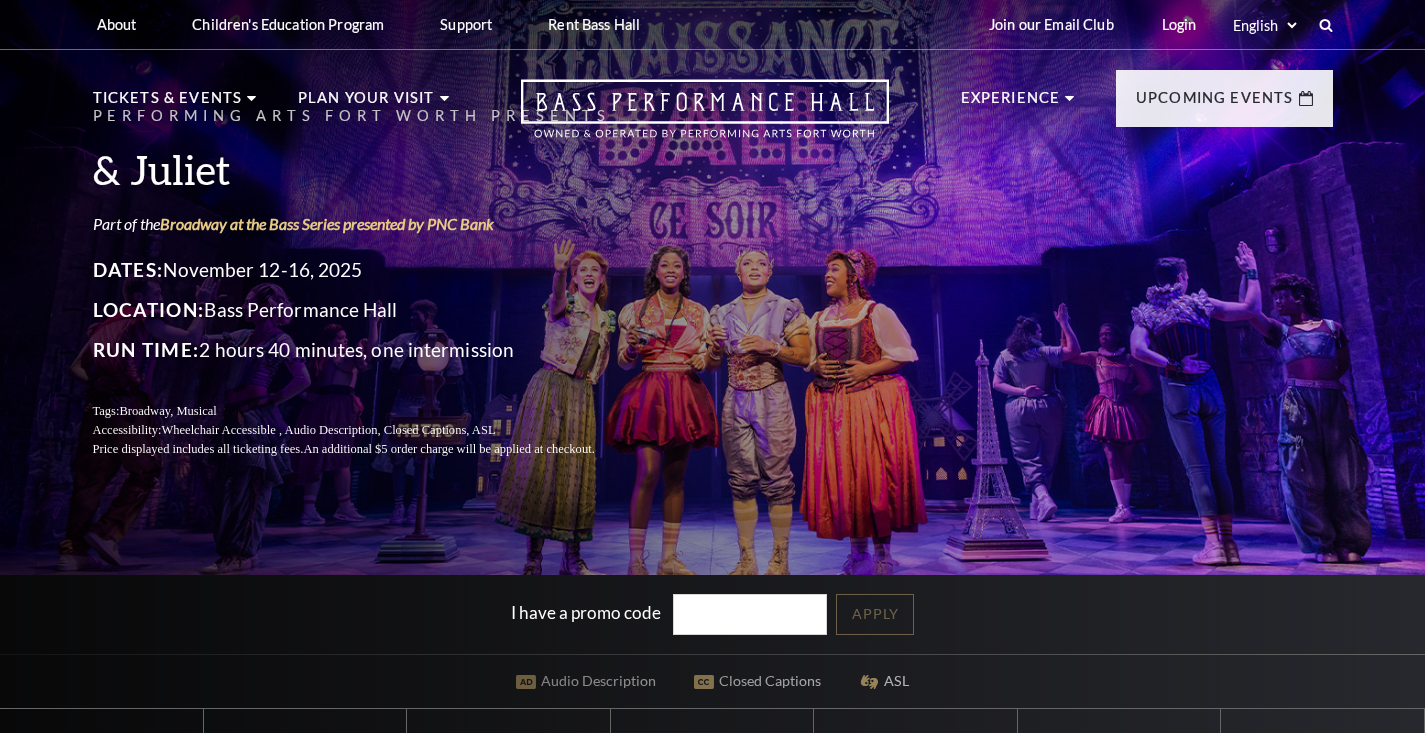 scroll, scrollTop: 0, scrollLeft: 0, axis: both 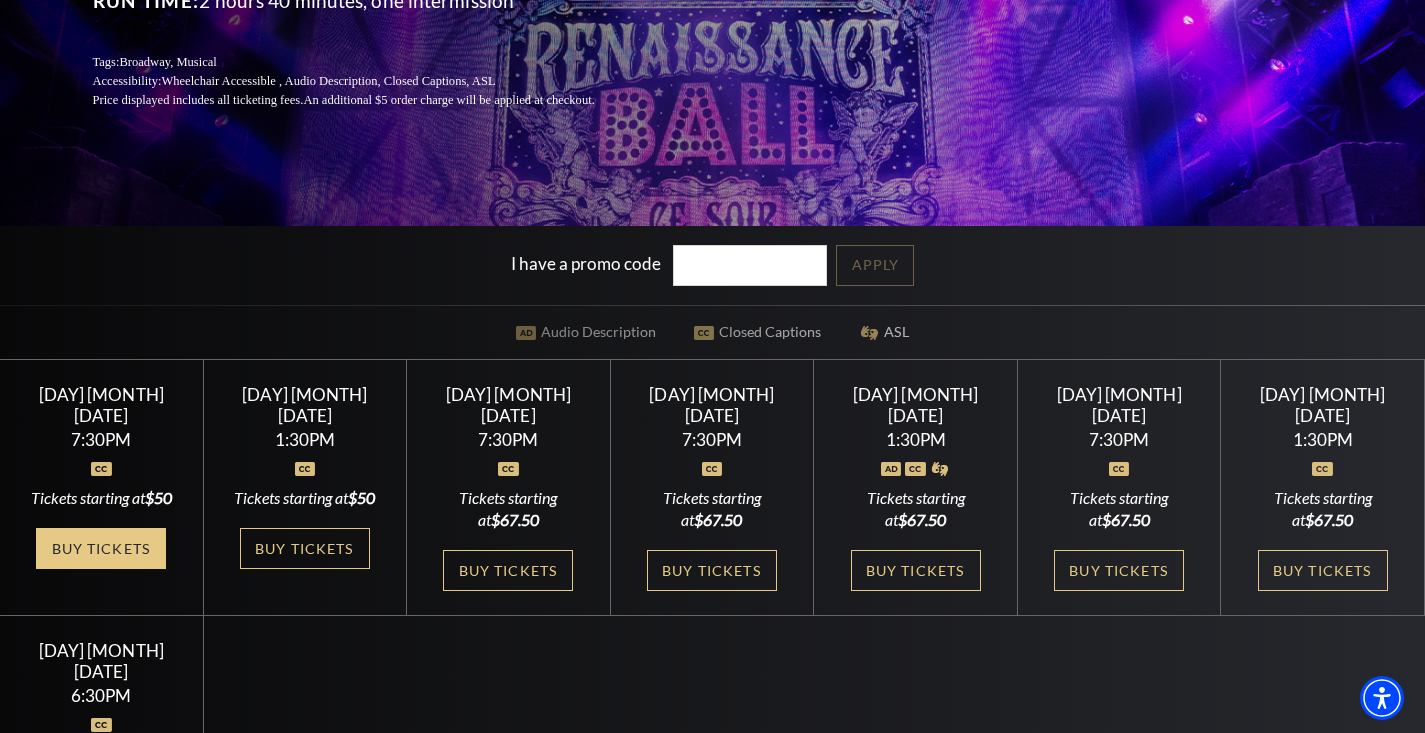 click on "Buy Tickets" at bounding box center [101, 548] 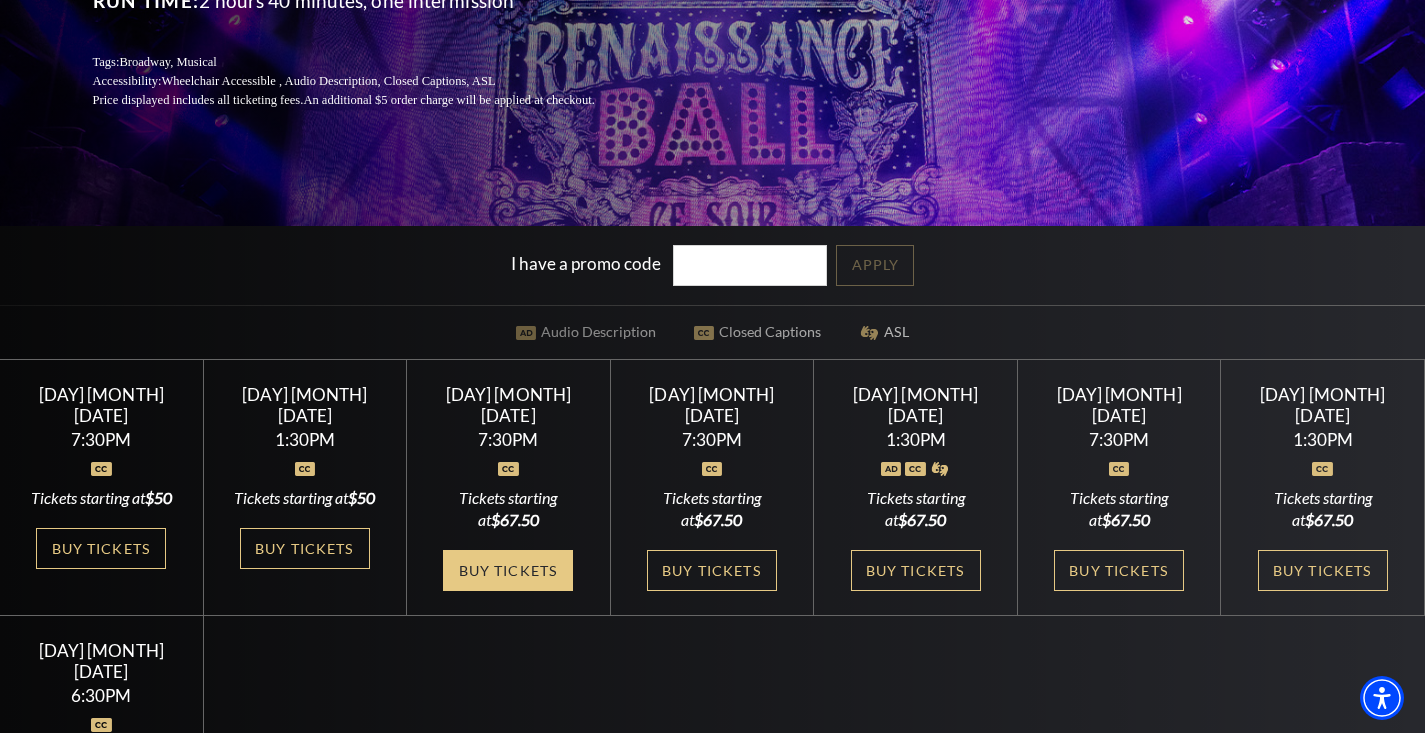 click on "Buy Tickets" at bounding box center [508, 570] 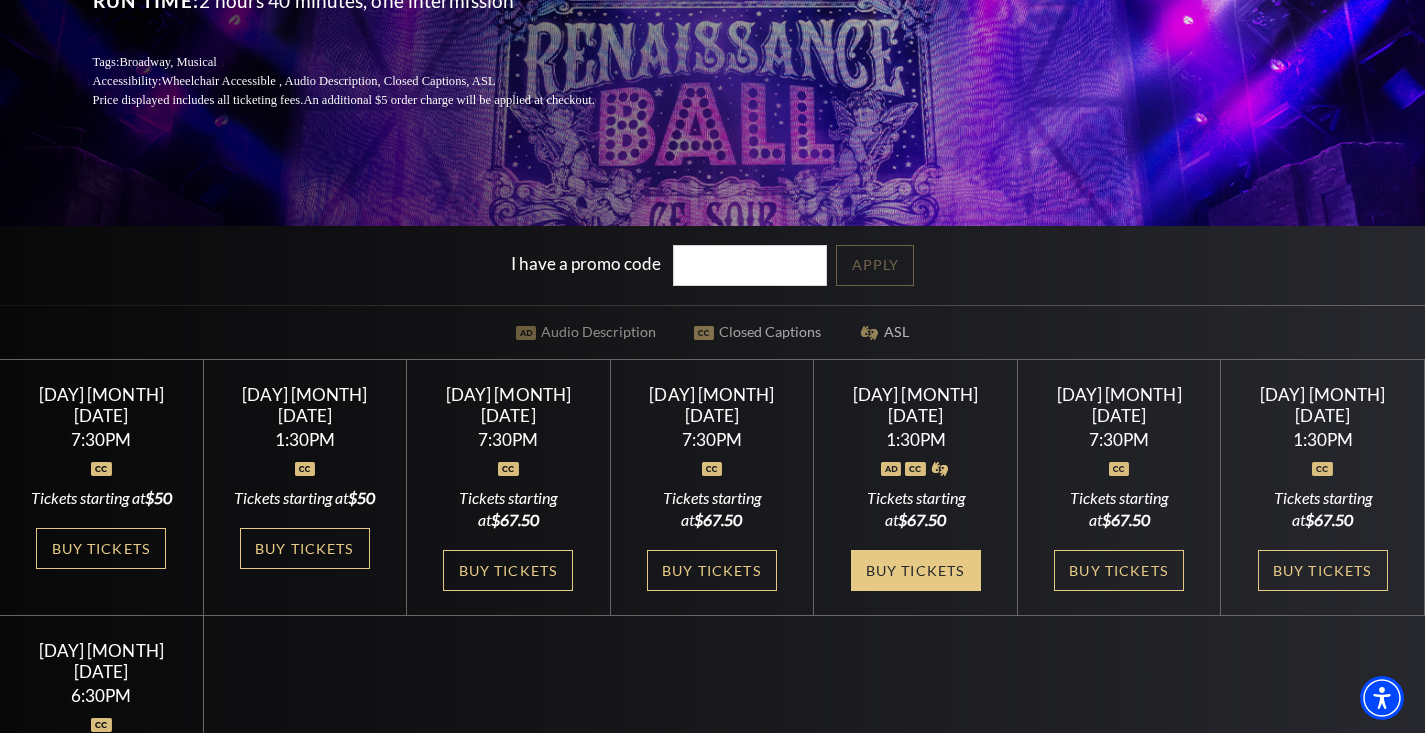click on "Buy Tickets" at bounding box center (916, 570) 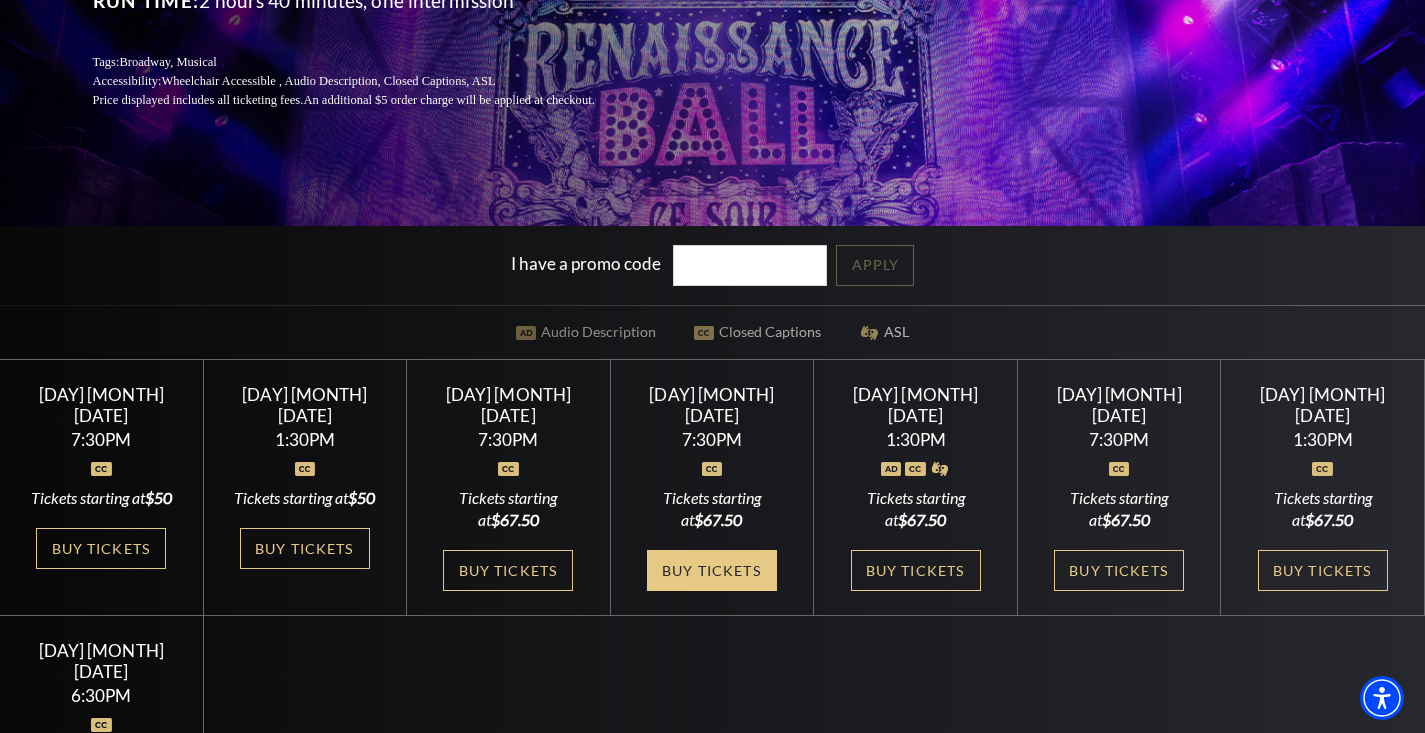 click on "Buy Tickets" at bounding box center [712, 570] 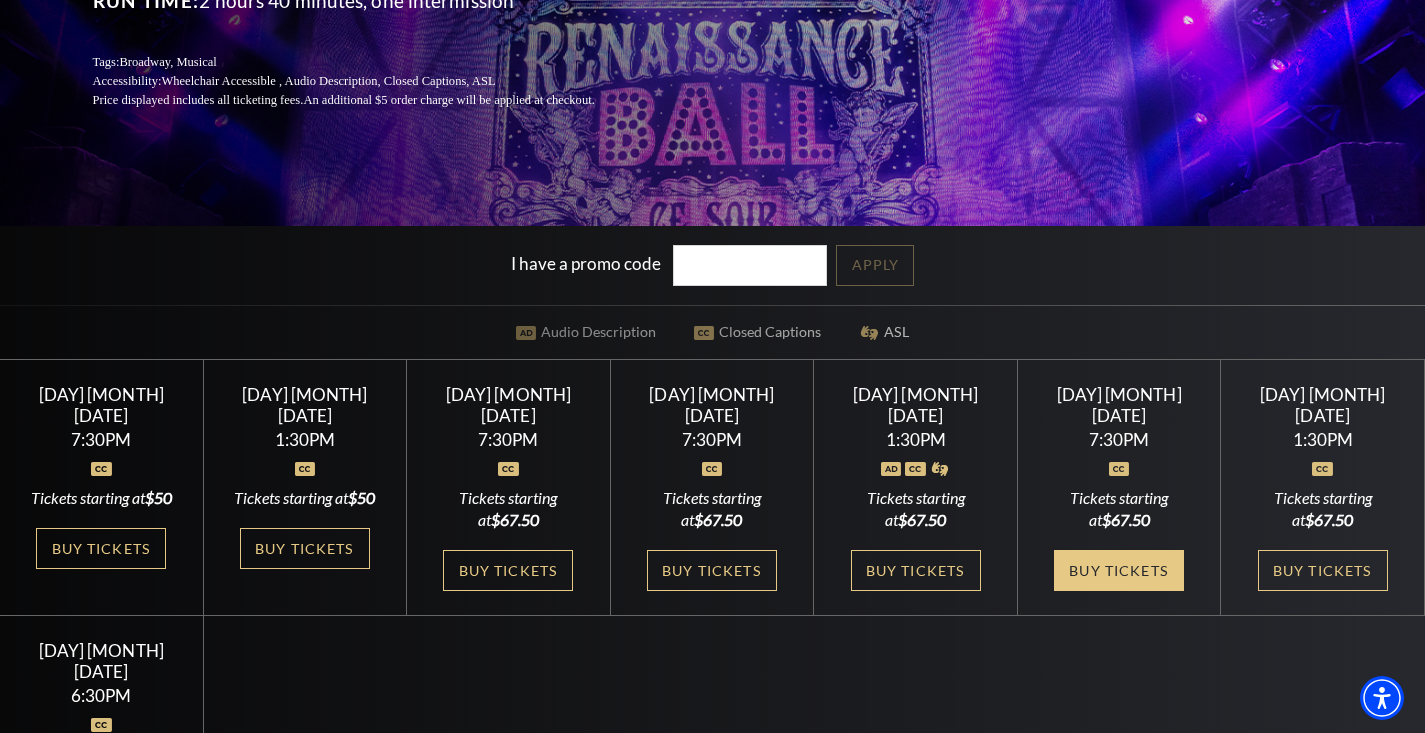 click on "Buy Tickets" at bounding box center (1119, 570) 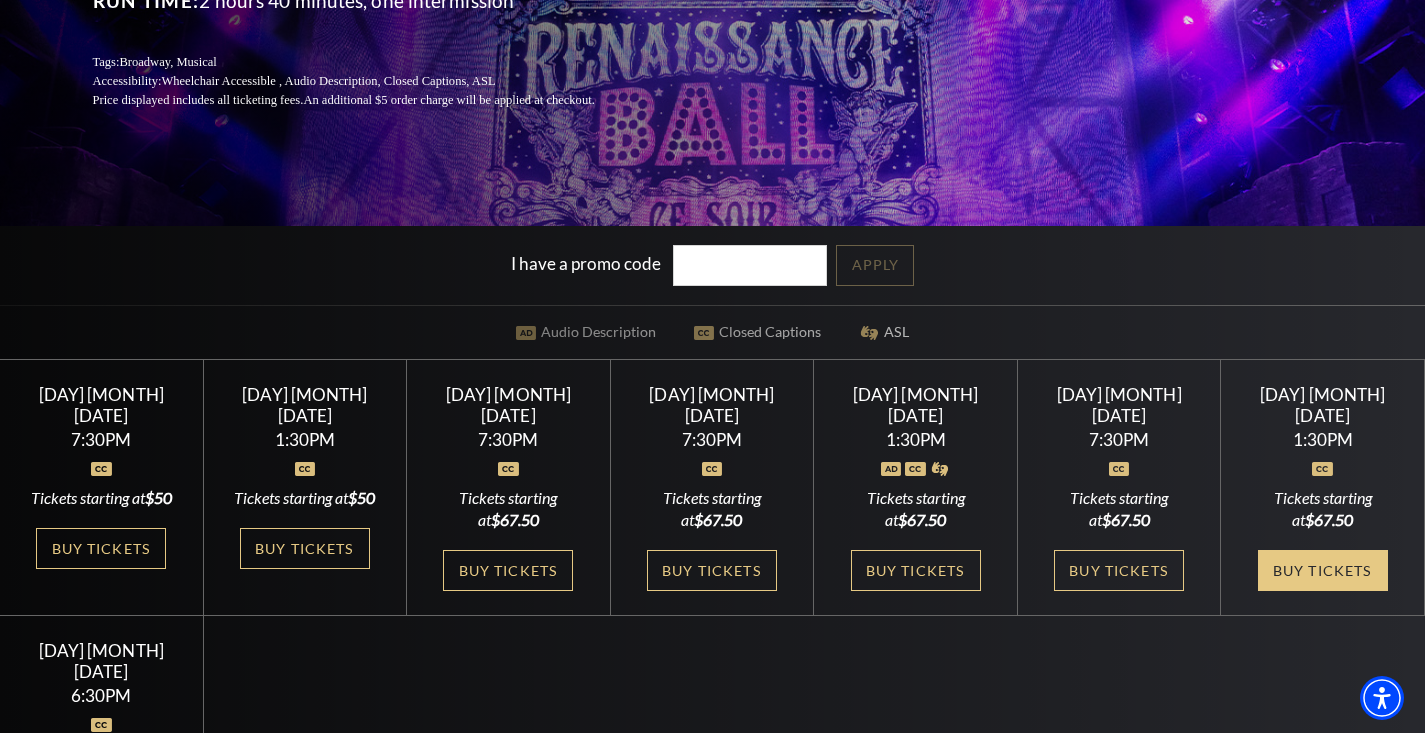 click on "Buy Tickets" at bounding box center (1323, 570) 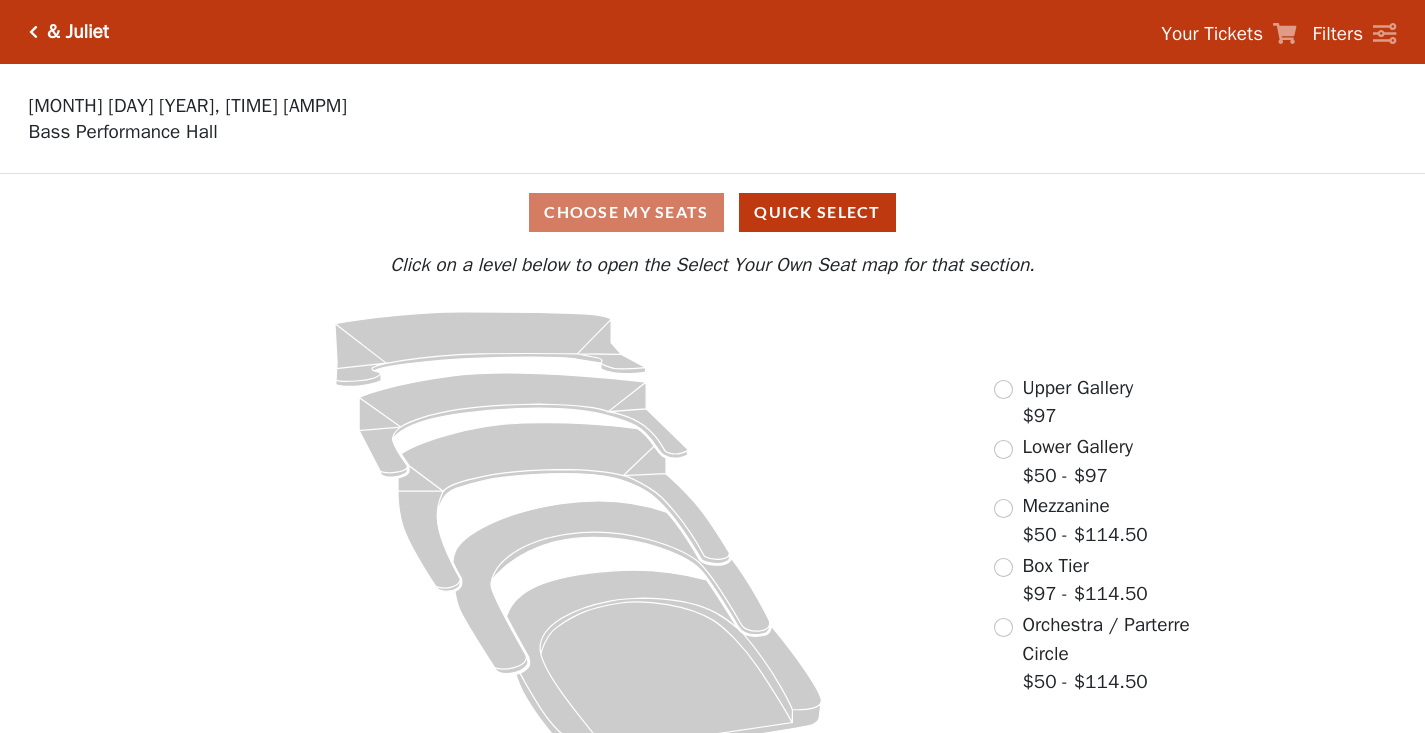 scroll, scrollTop: 0, scrollLeft: 0, axis: both 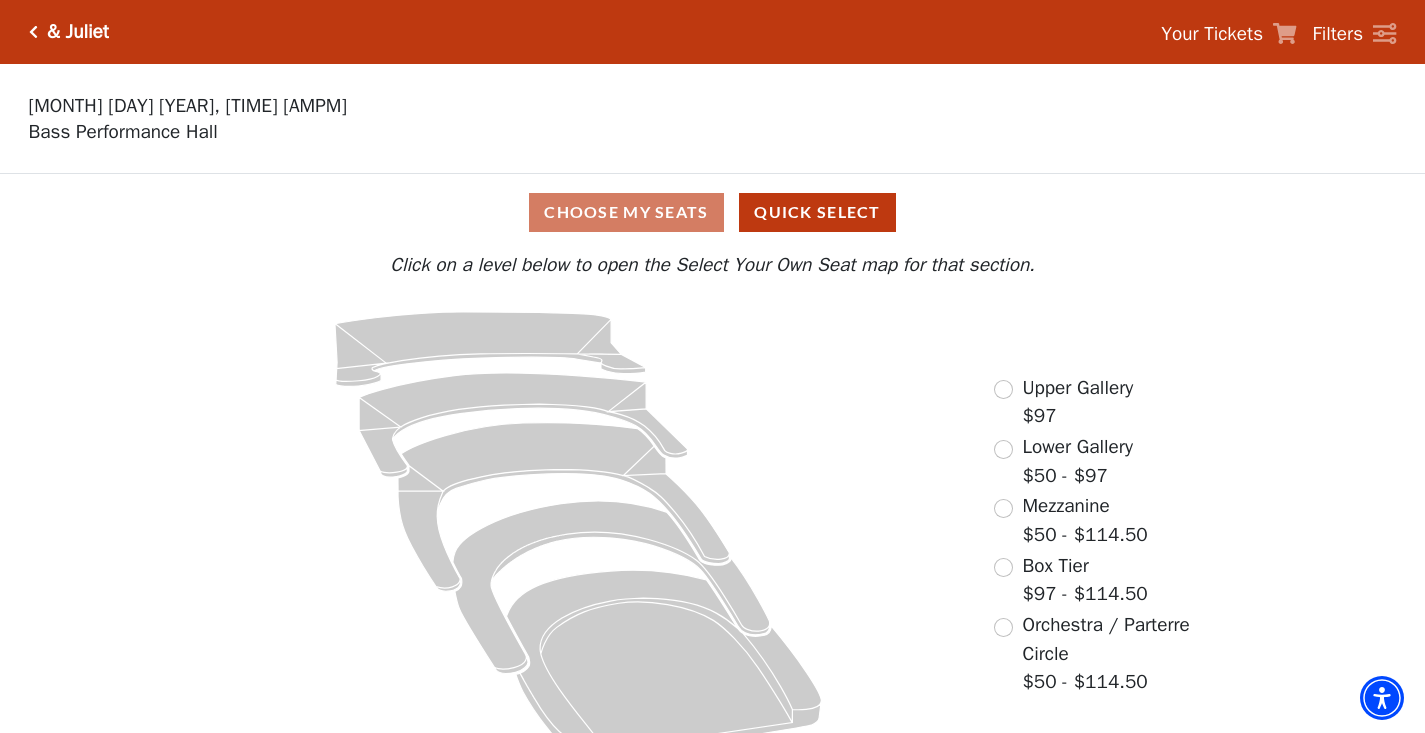 click on "Upper Gallery $97
Lower Gallery $50 - $97
Mezzanine $50 - $114.50
Box Tier $97 - $114.50
Orchestra / Parterre Circle $50 - $114.50" at bounding box center [1113, 536] 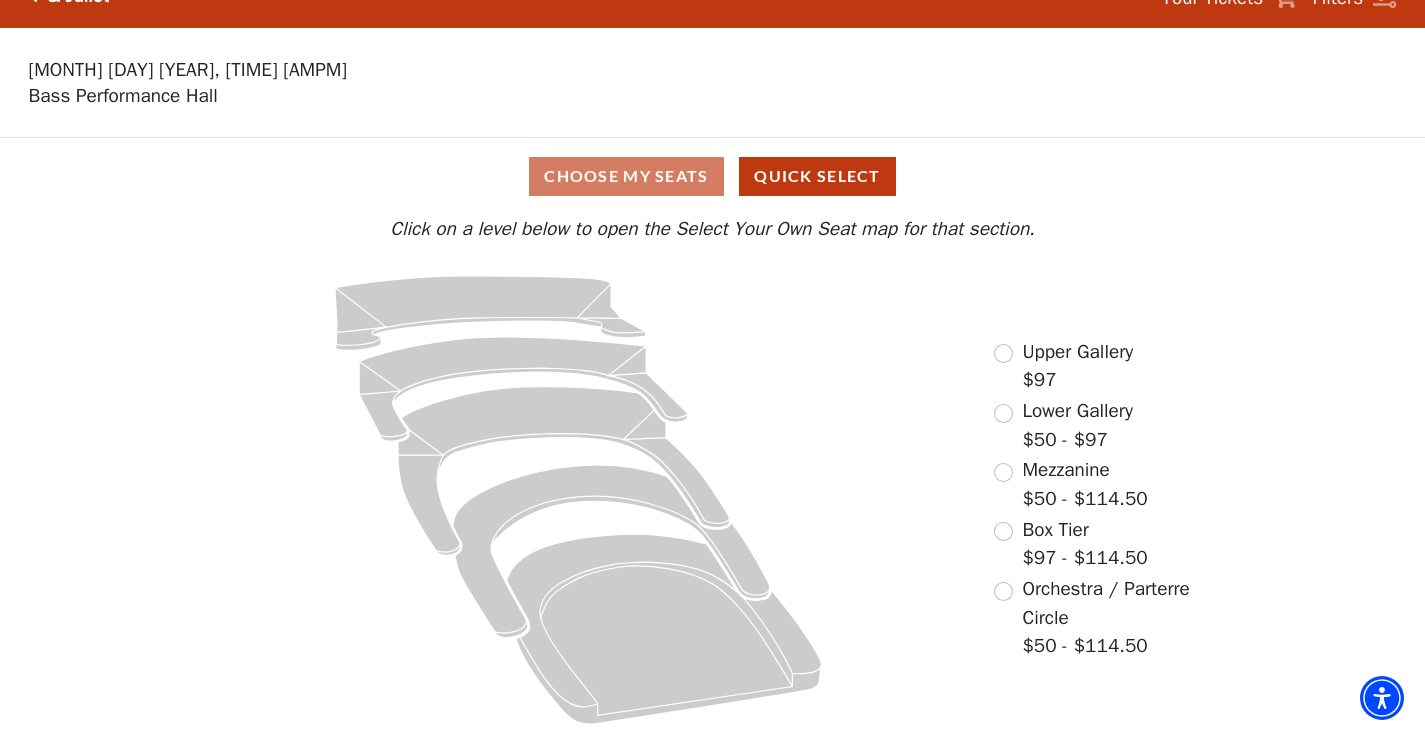 scroll, scrollTop: 33, scrollLeft: 0, axis: vertical 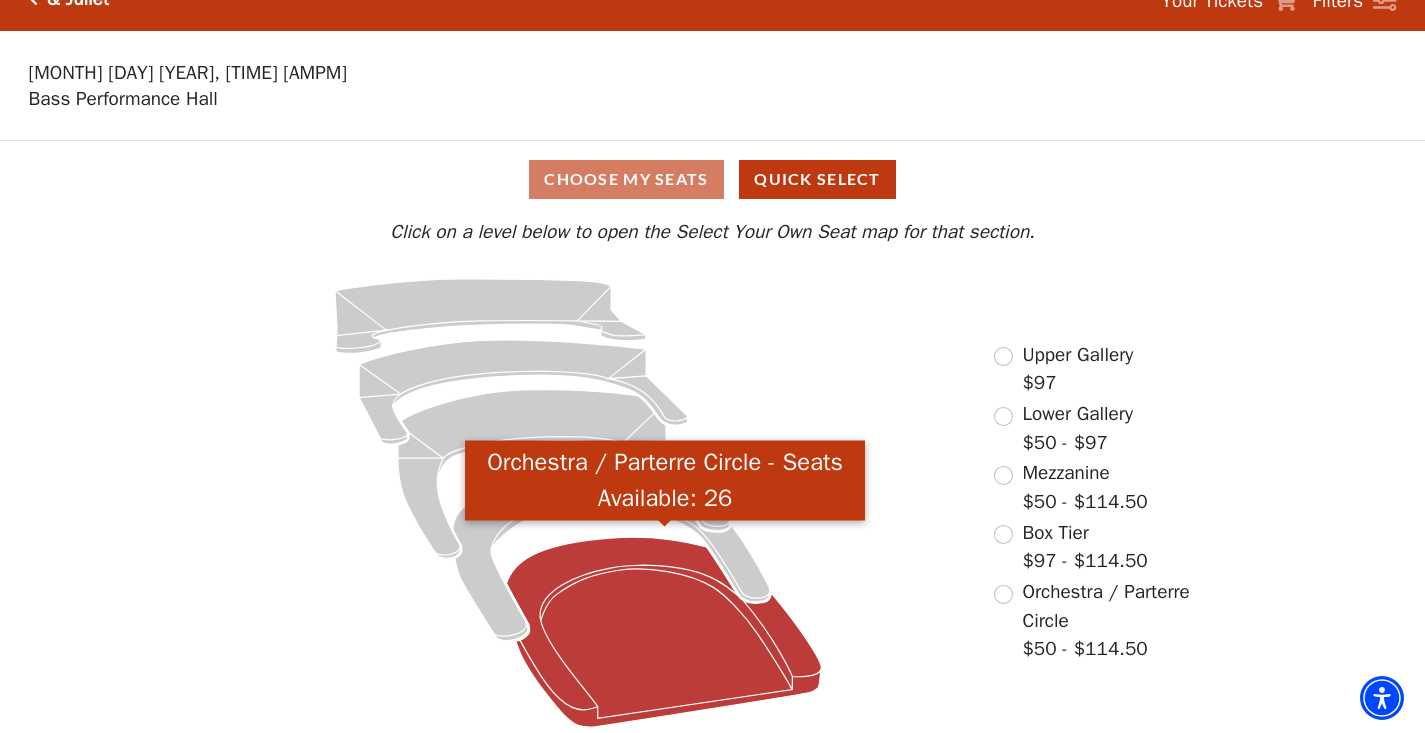 click 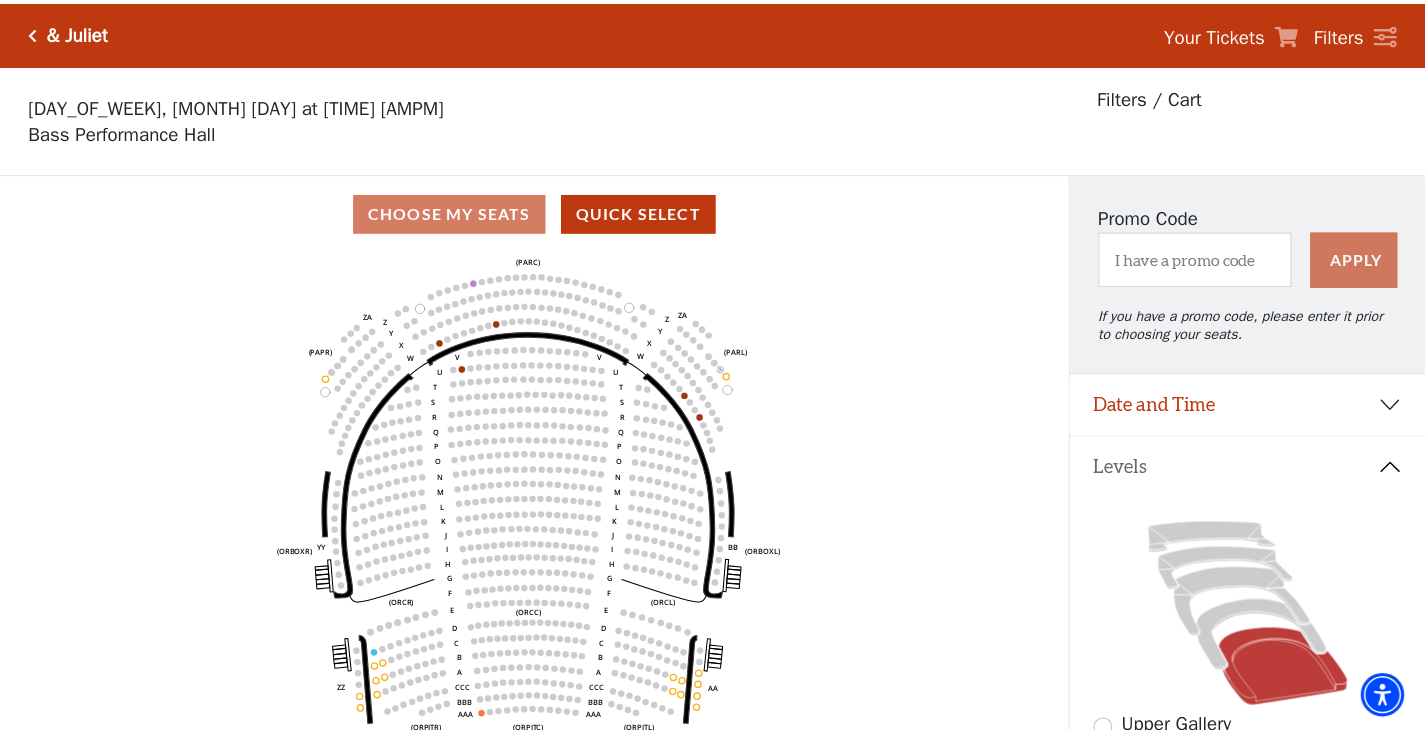 scroll, scrollTop: 93, scrollLeft: 0, axis: vertical 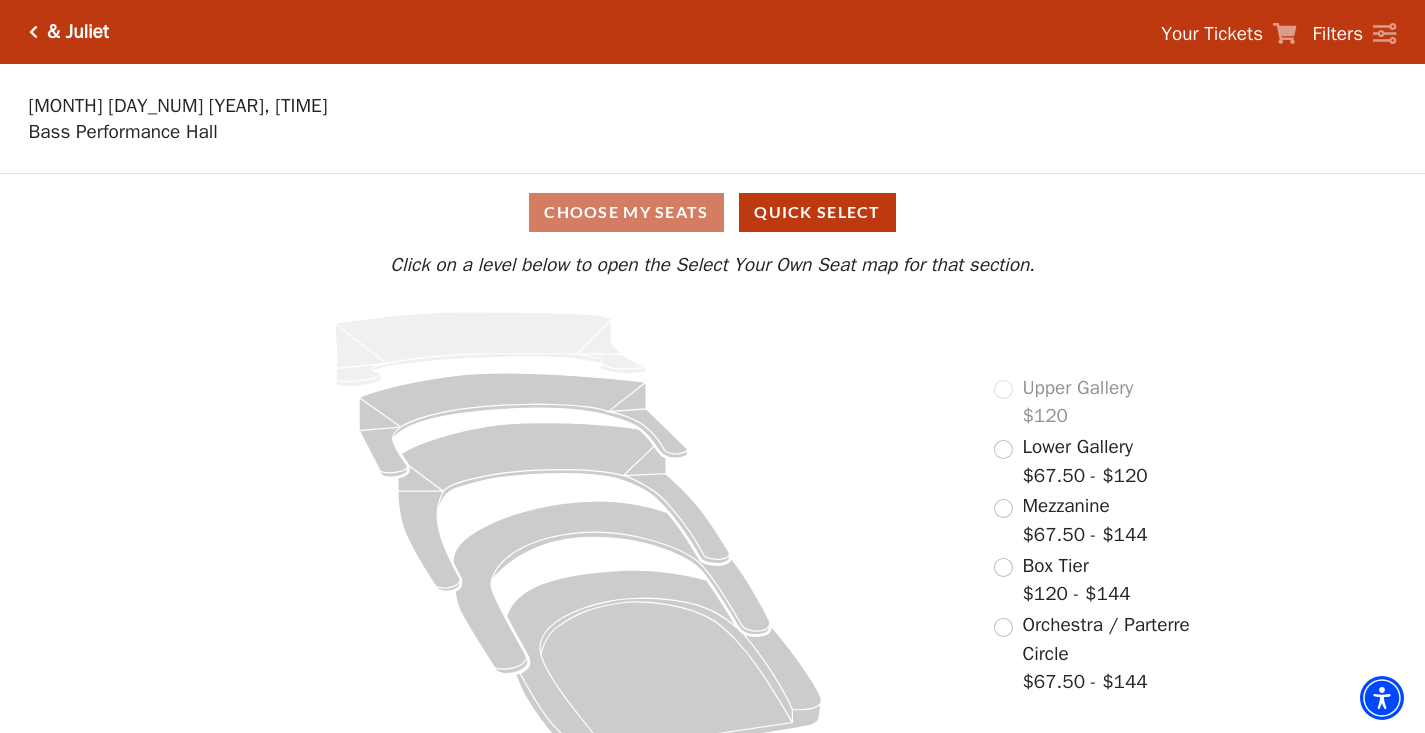 click at bounding box center [1003, 627] 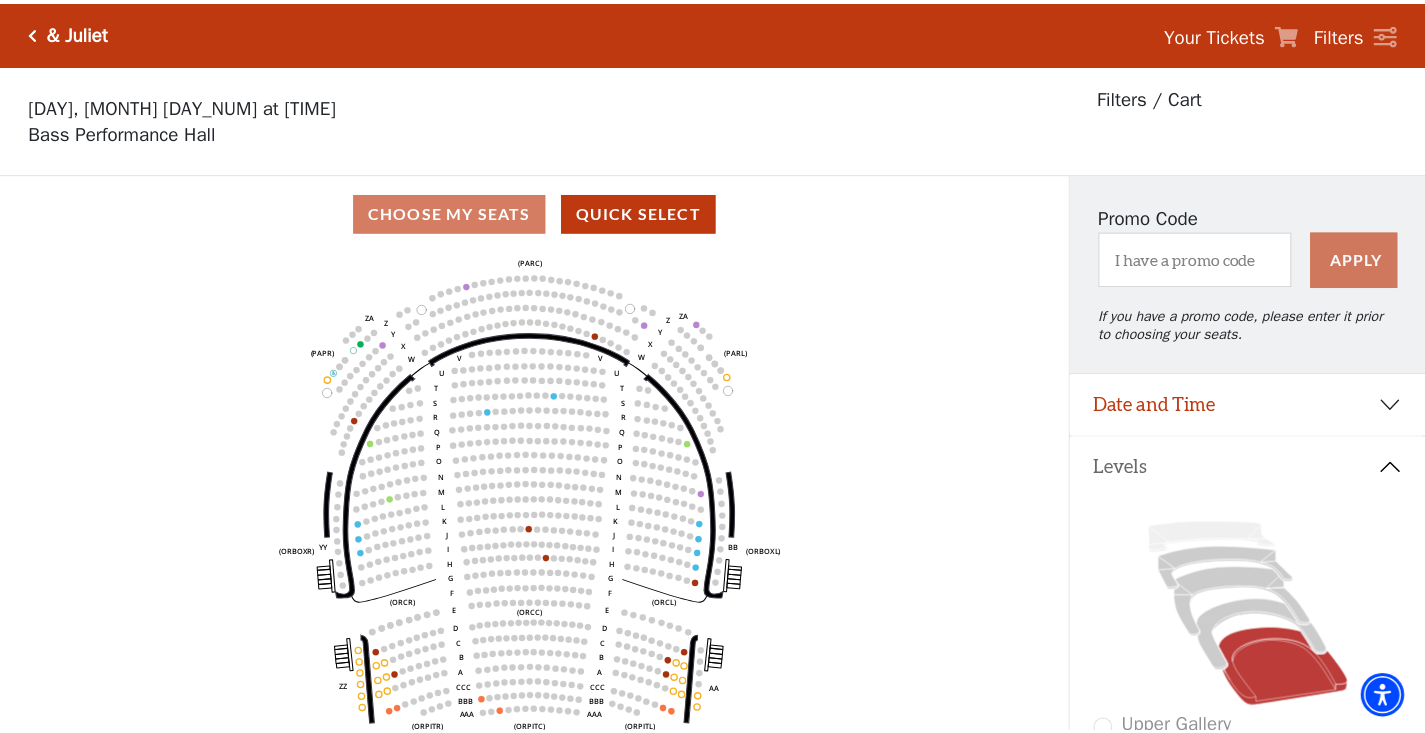 scroll, scrollTop: 93, scrollLeft: 0, axis: vertical 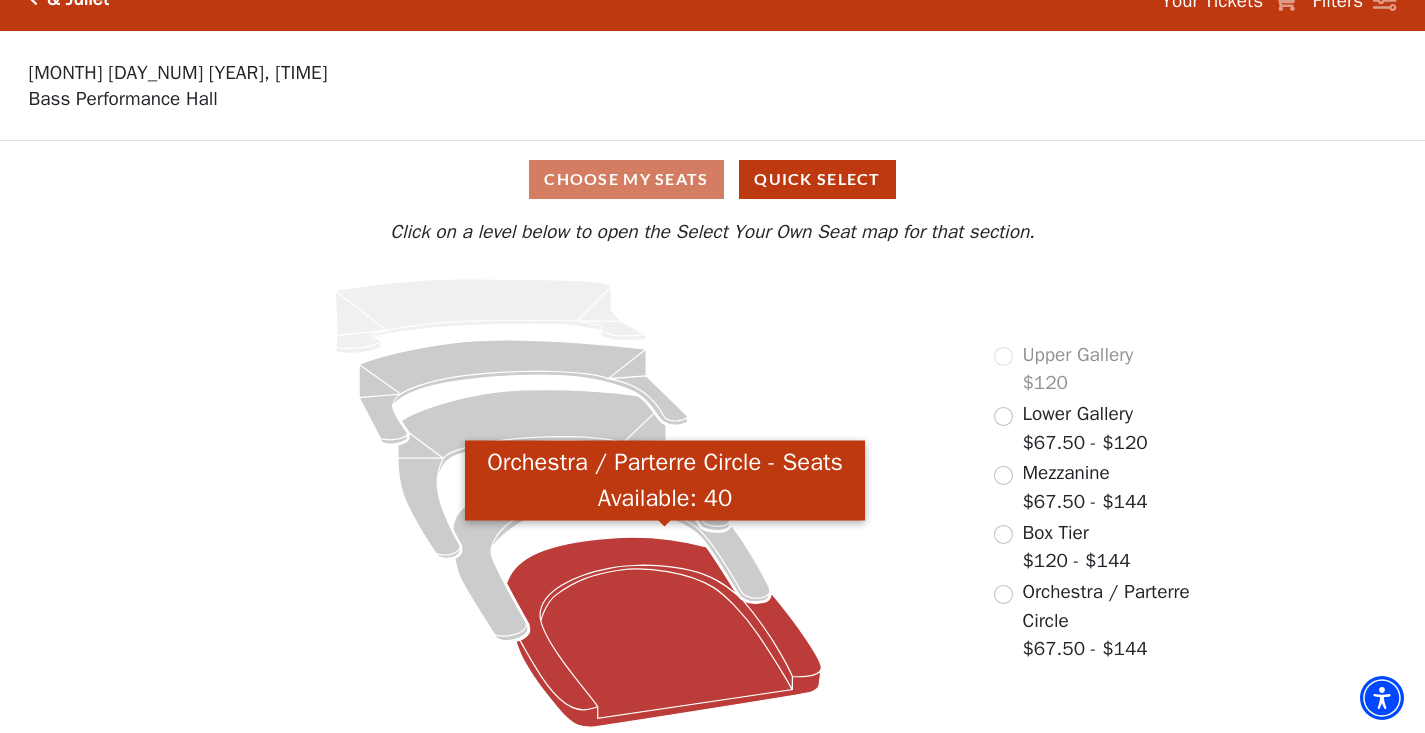 click 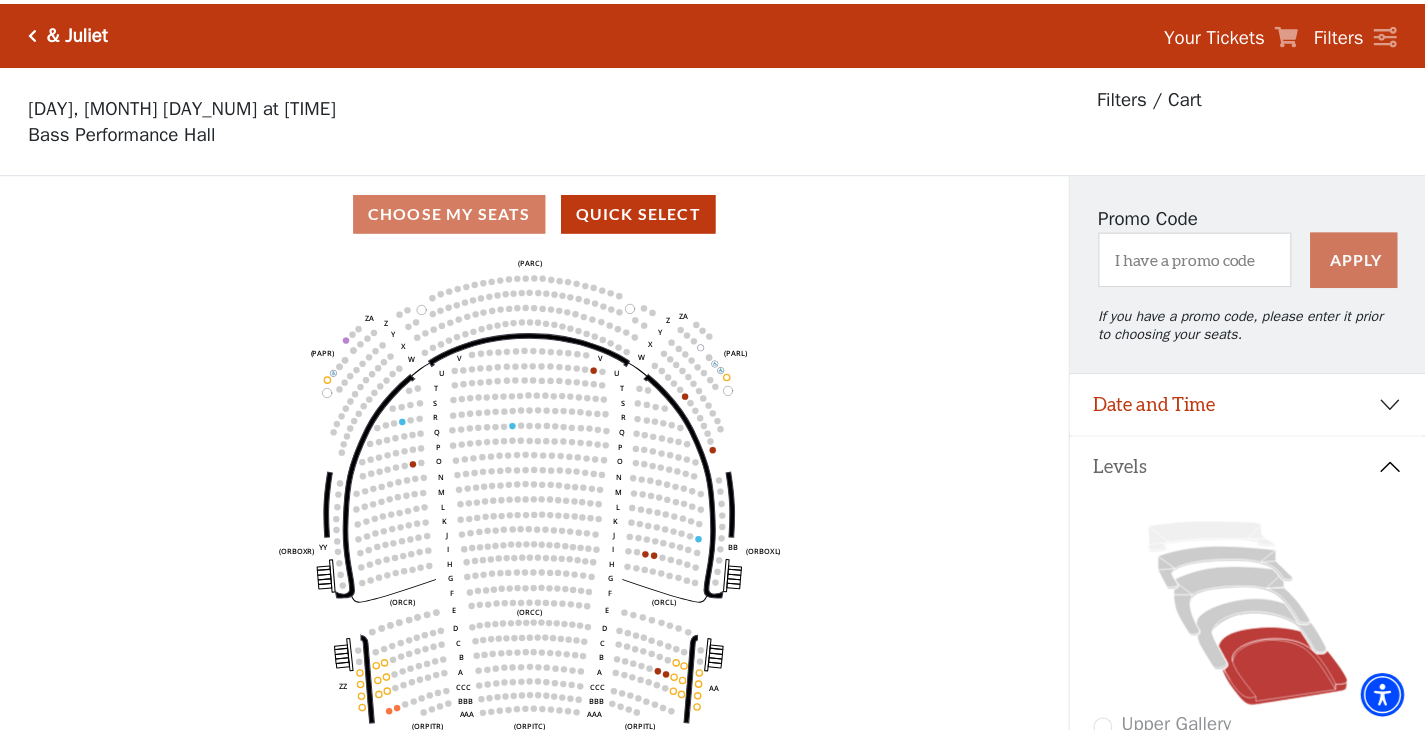 scroll, scrollTop: 93, scrollLeft: 0, axis: vertical 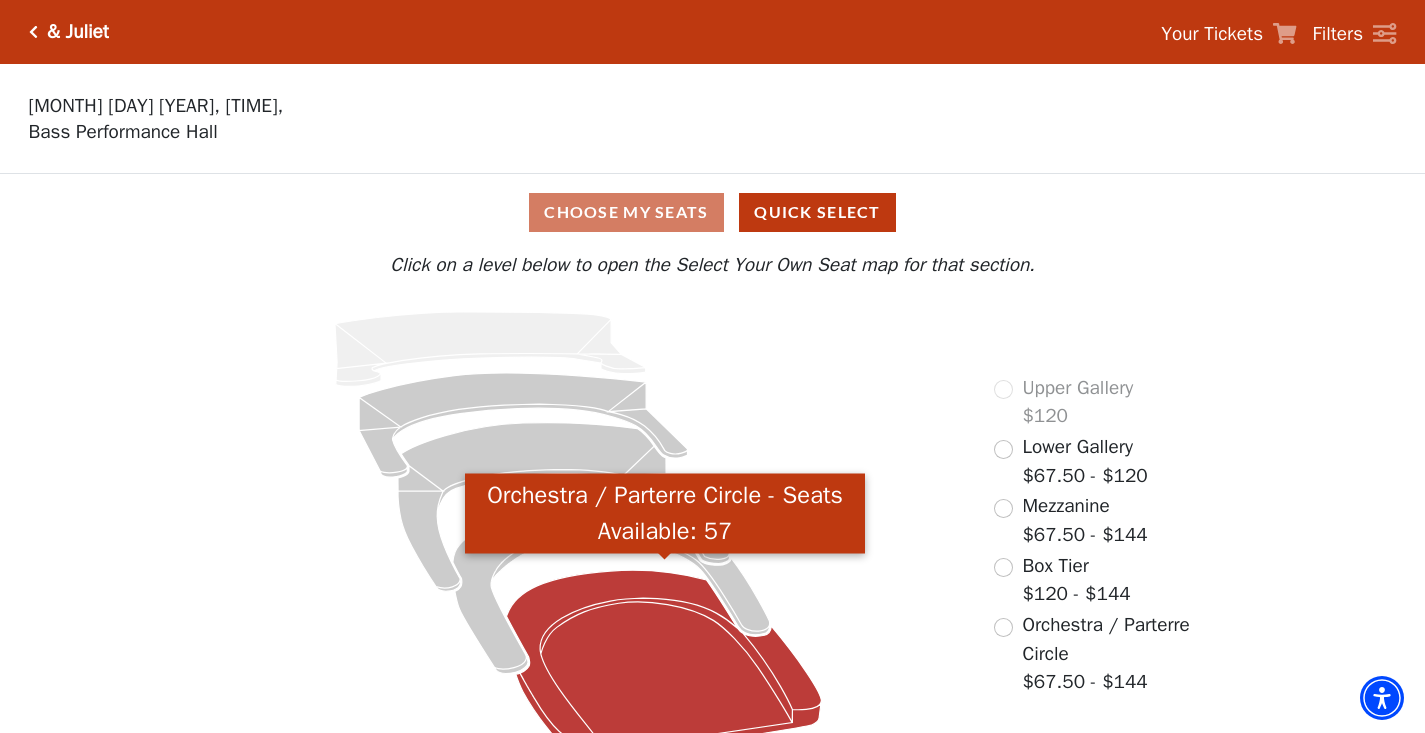 click 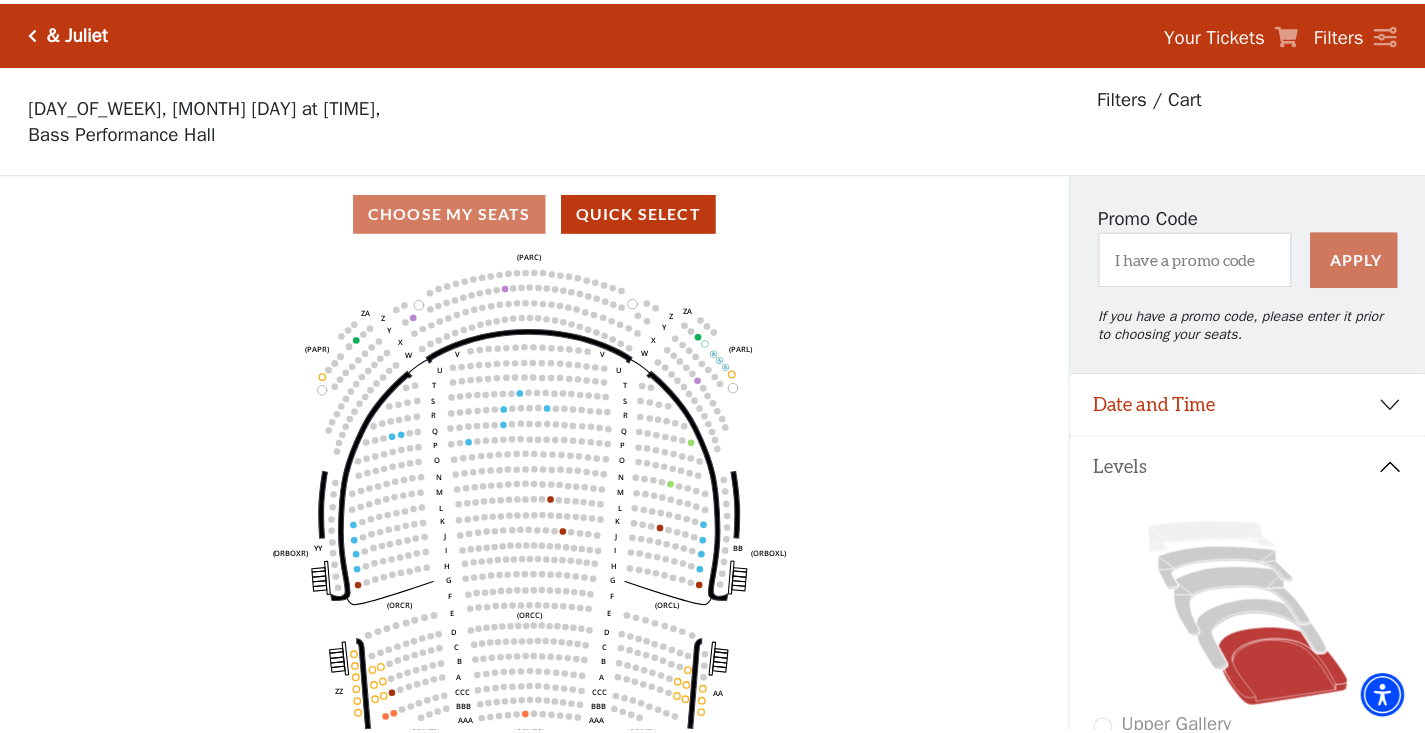 scroll, scrollTop: 93, scrollLeft: 0, axis: vertical 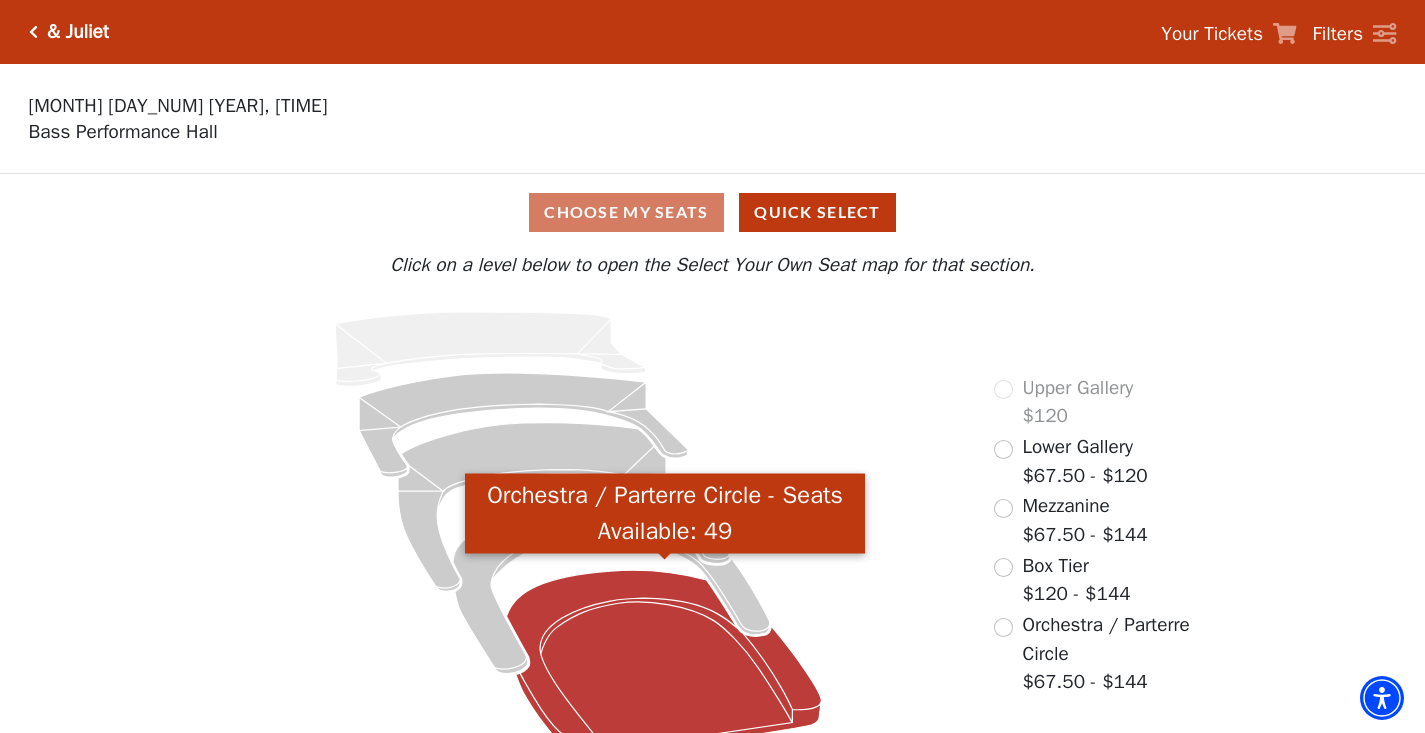 click 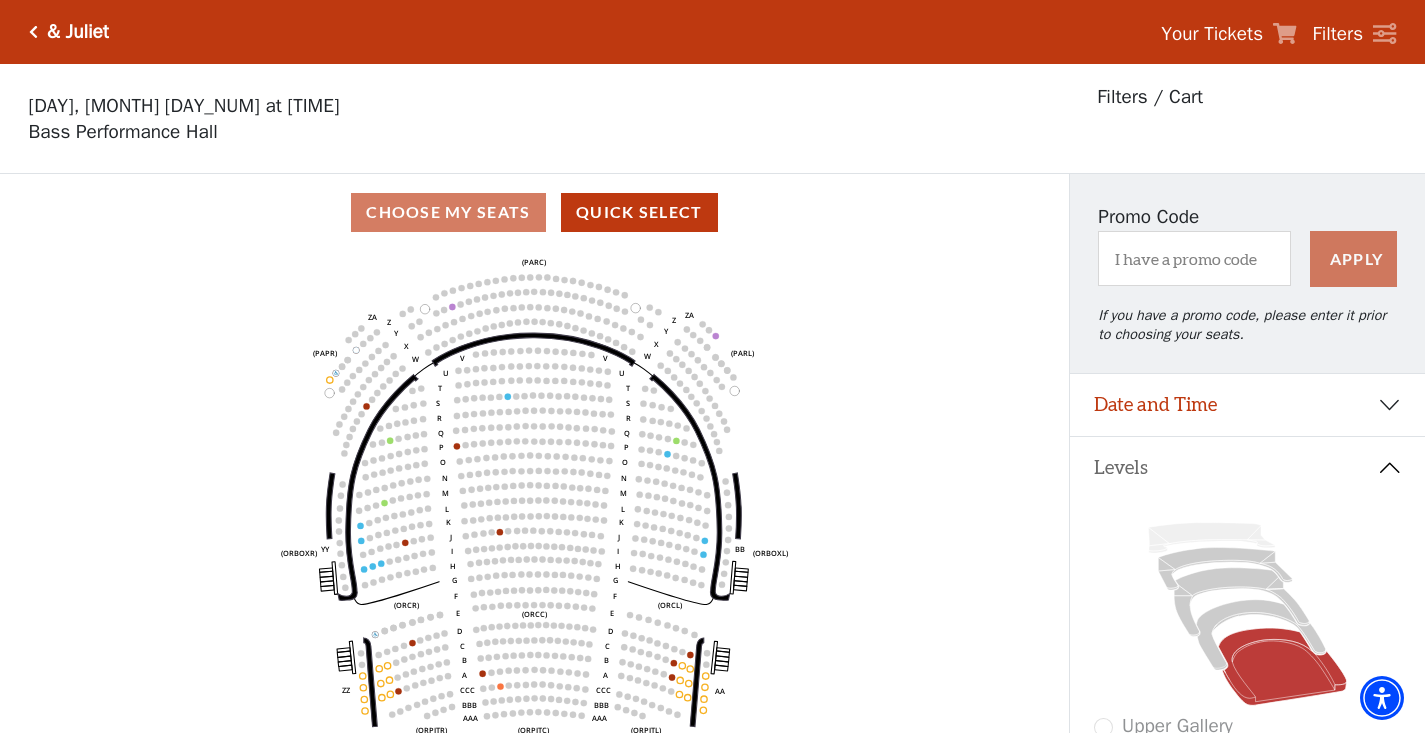 scroll, scrollTop: 0, scrollLeft: 0, axis: both 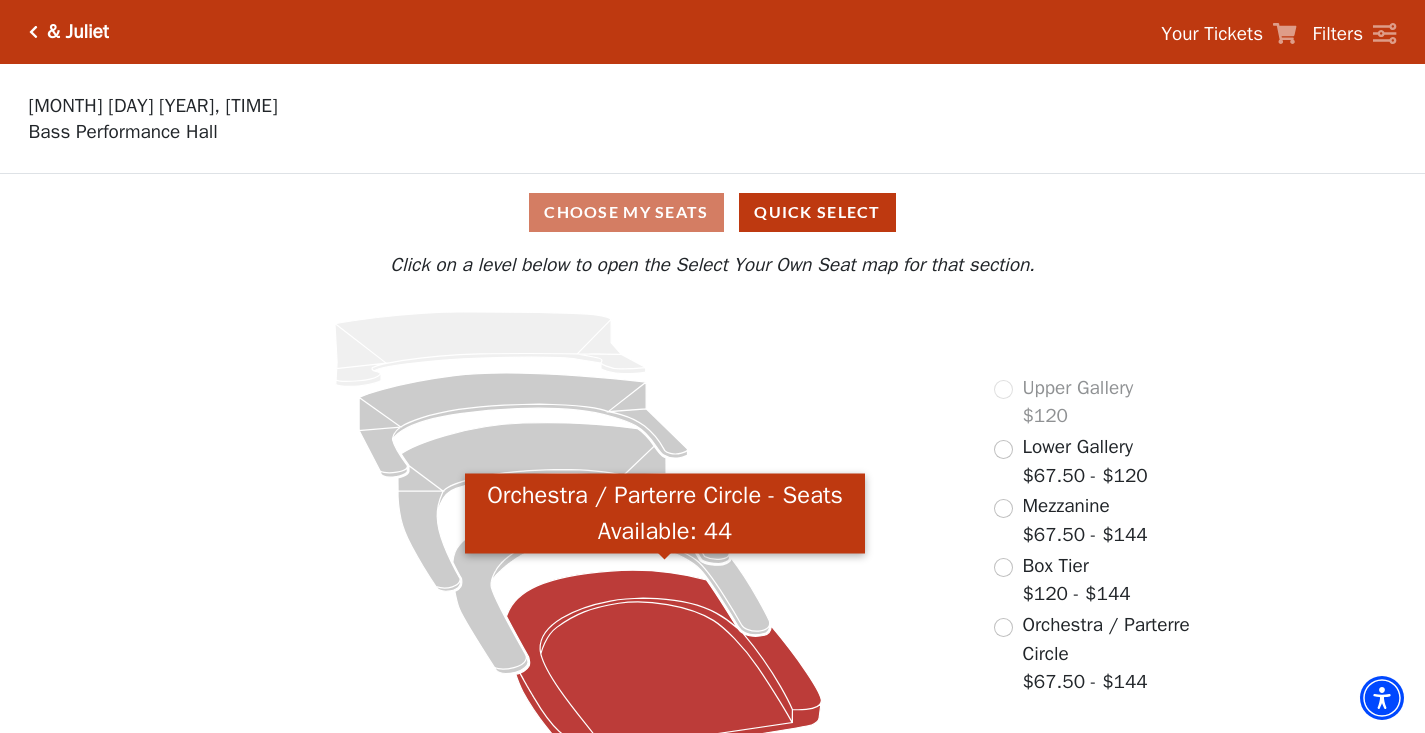 click 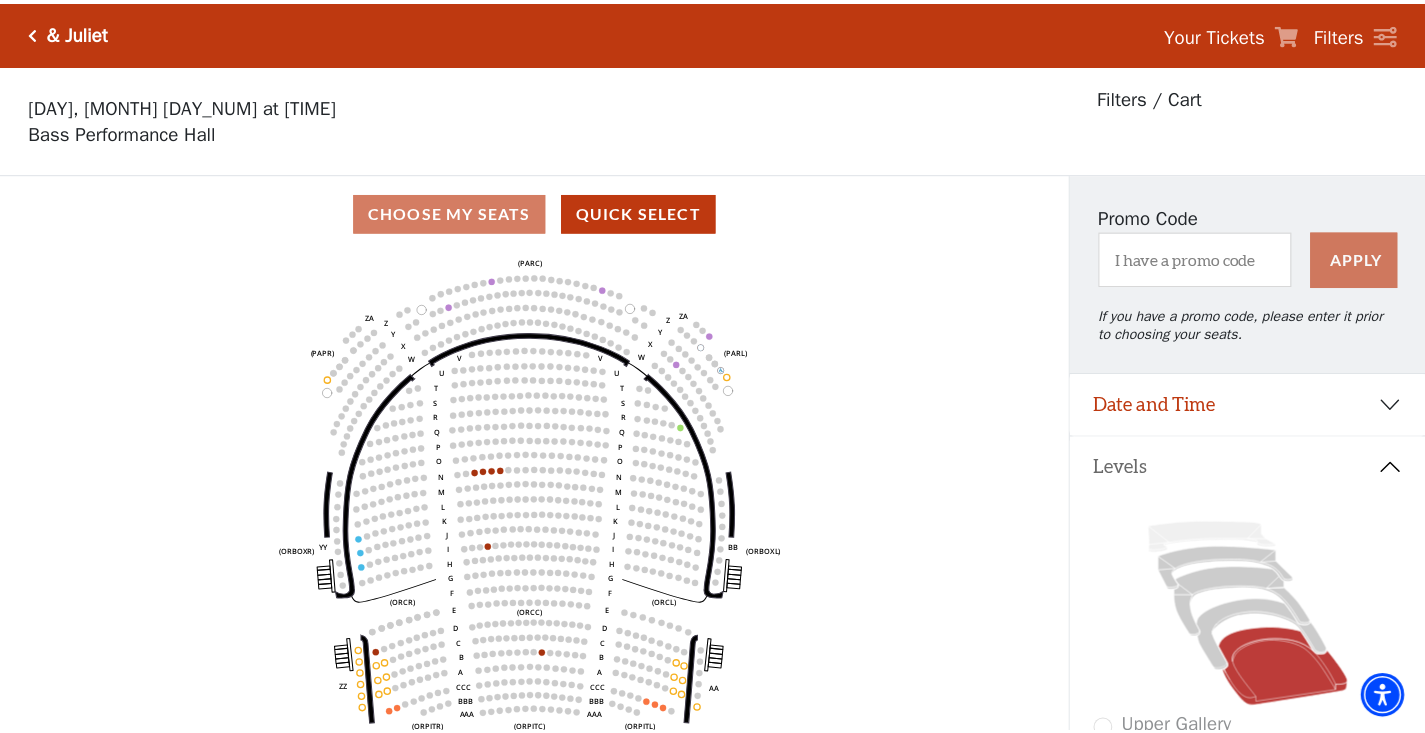 scroll, scrollTop: 93, scrollLeft: 0, axis: vertical 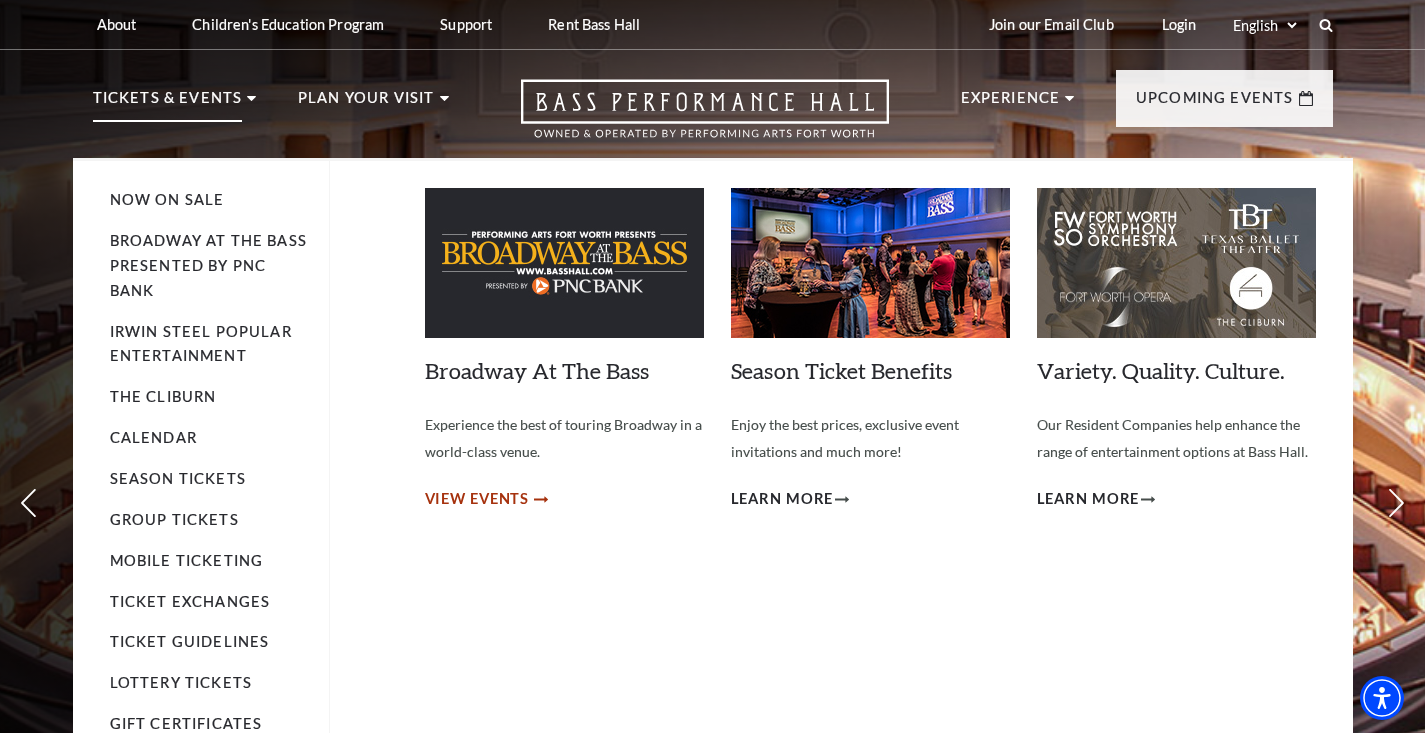 click on "View Events" at bounding box center [477, 499] 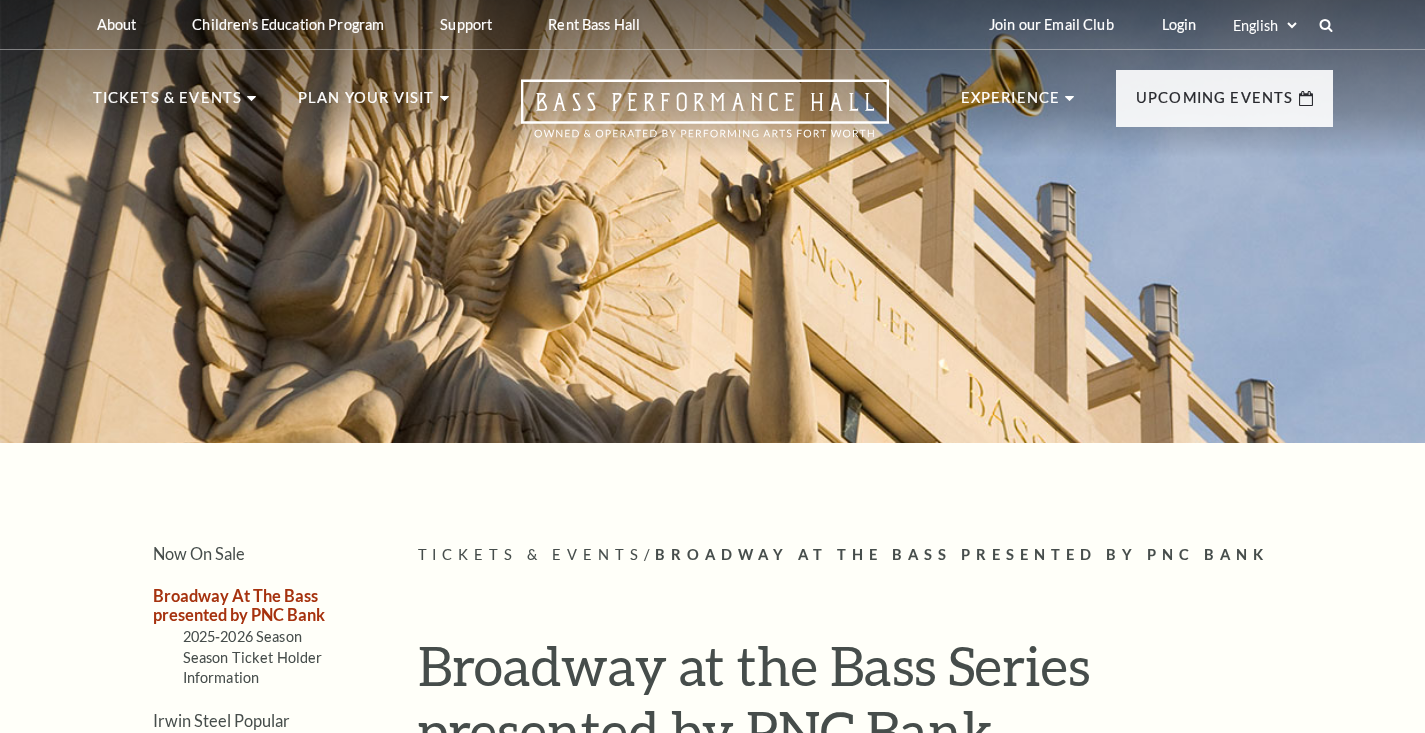 scroll, scrollTop: 0, scrollLeft: 0, axis: both 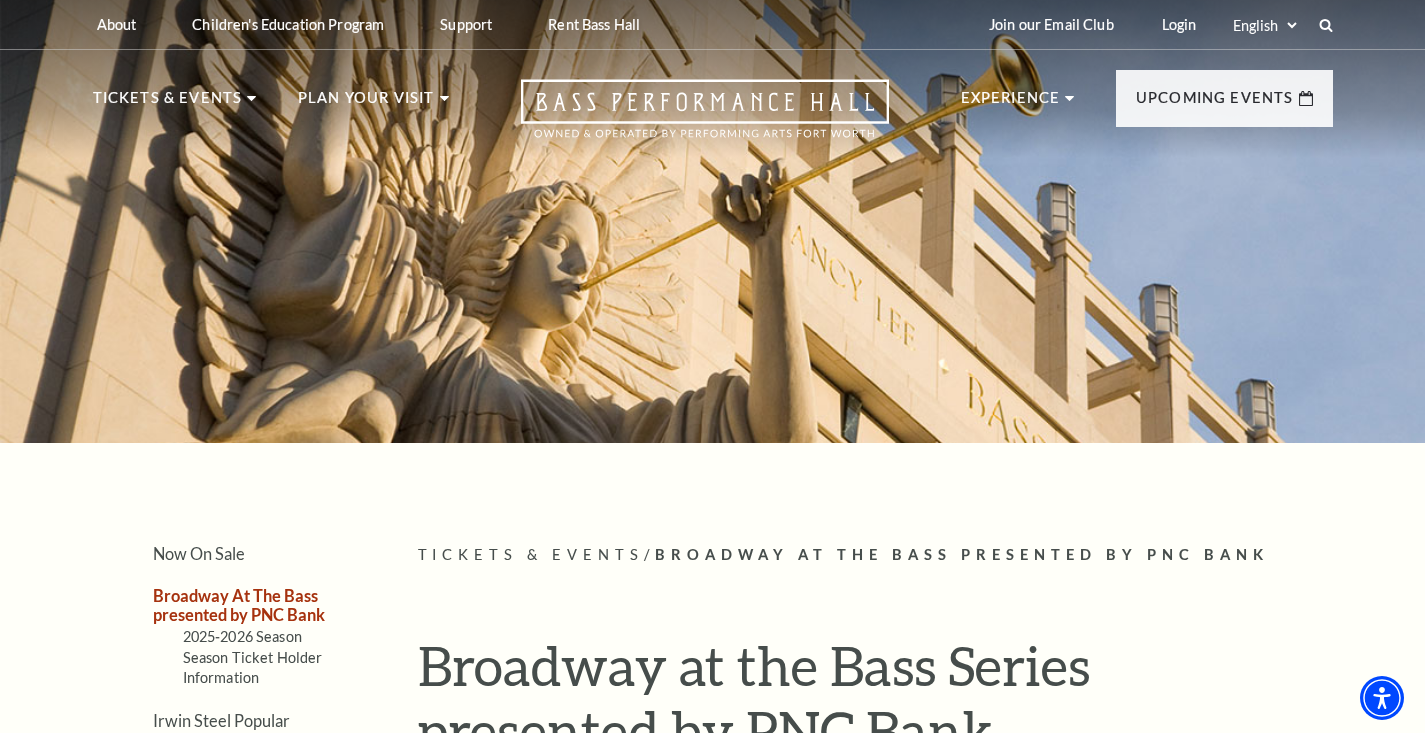 click on "Search
Now On Sale
Broadway At The Bass presented by PNC Bank
2025-2026 Season
Season Ticket Holder Information
Irwin Steel Popular Entertainment
The Cliburn
Calendar
Season Tickets
Group Tickets" at bounding box center (712, 1631) 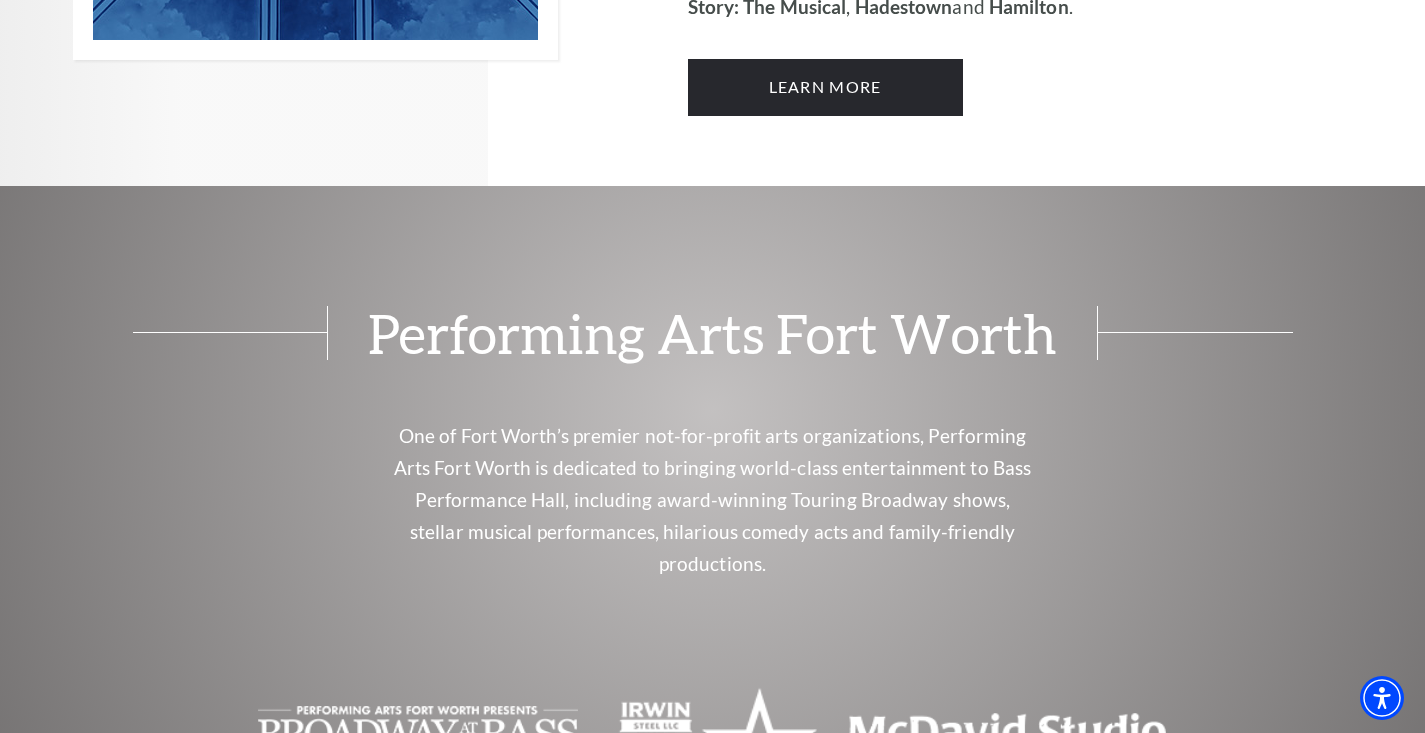 scroll, scrollTop: 1843, scrollLeft: 0, axis: vertical 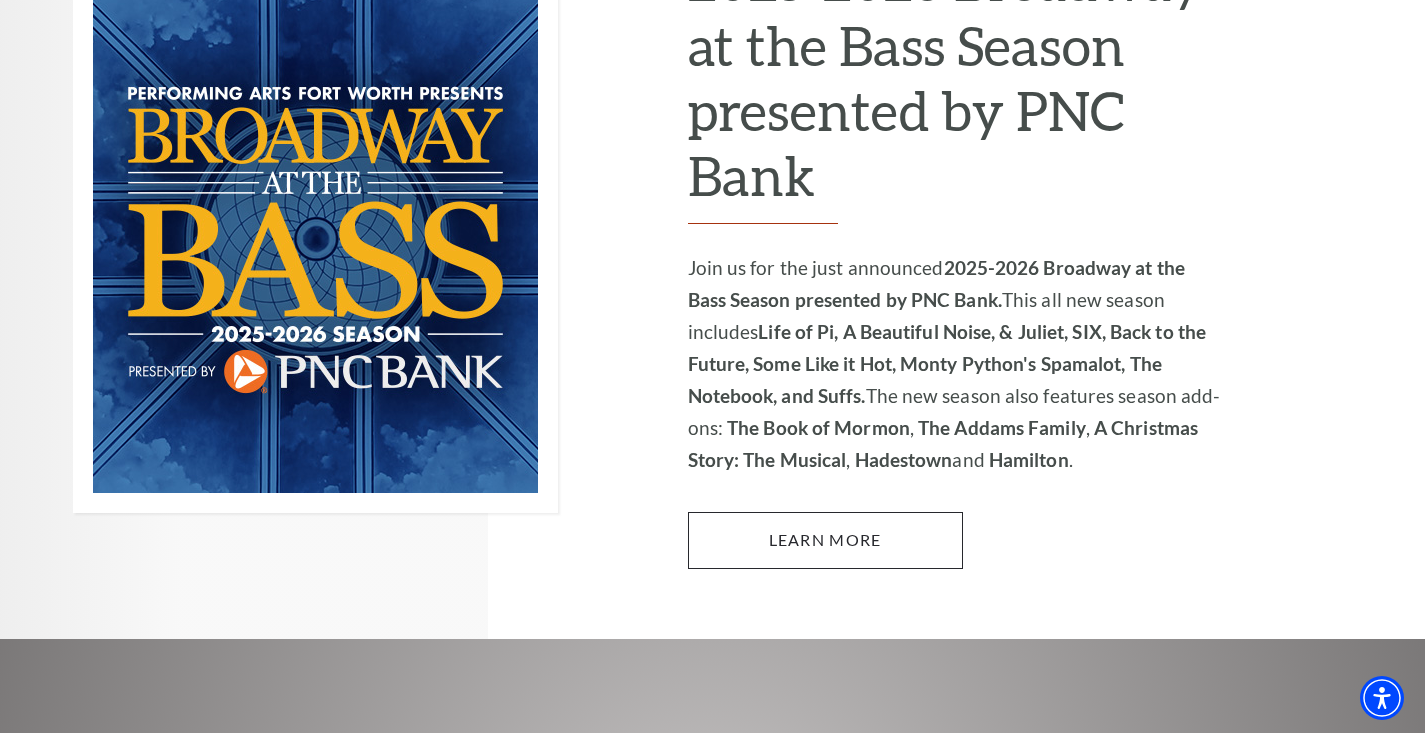 click on "Learn More" at bounding box center [825, 540] 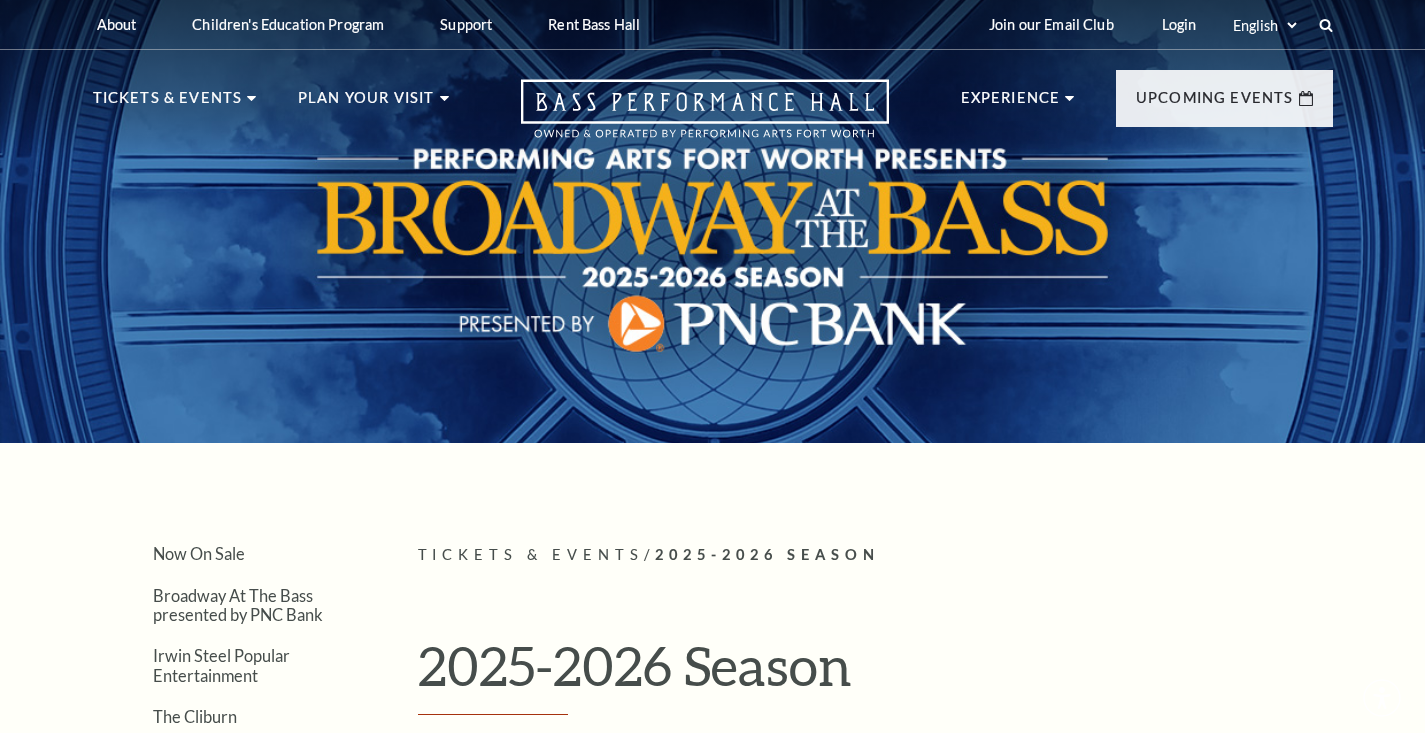 scroll, scrollTop: 0, scrollLeft: 0, axis: both 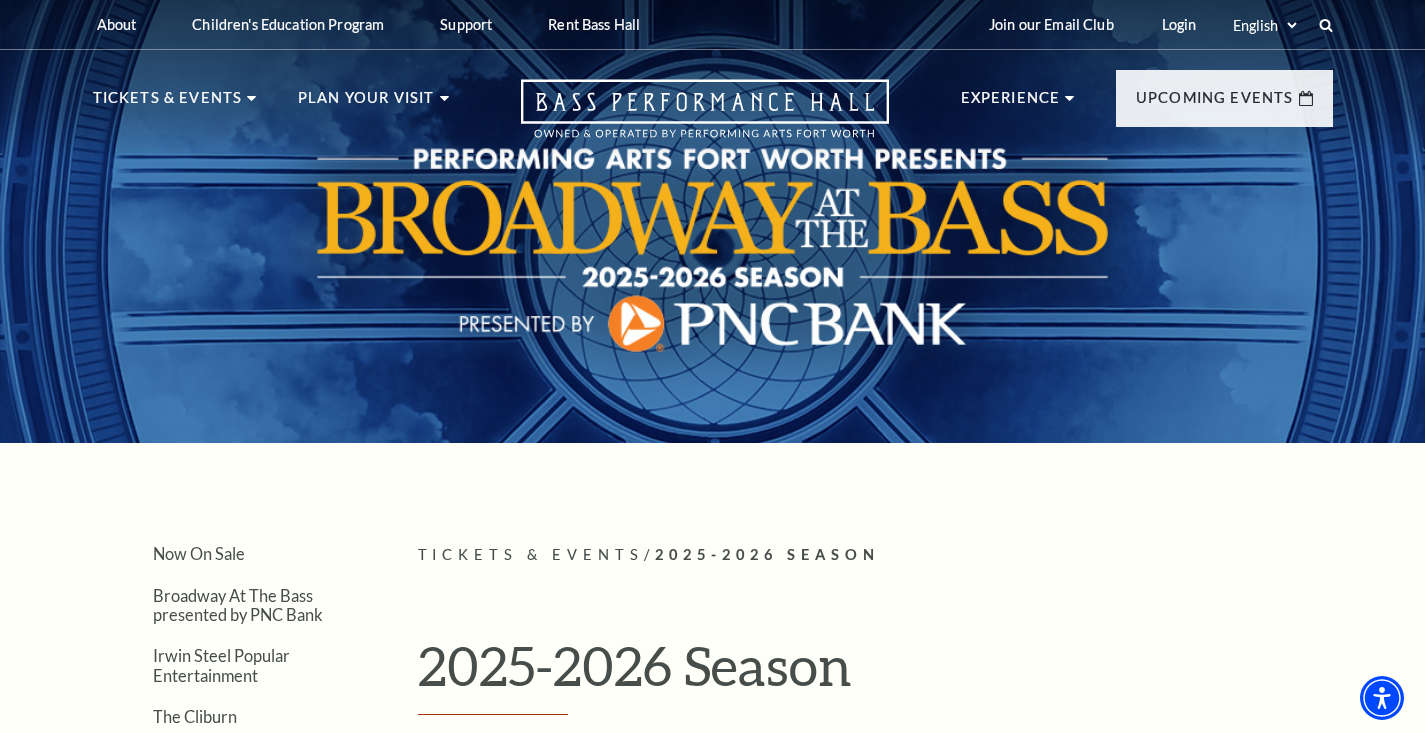 click on "Search
Now On Sale
Broadway At The Bass presented by PNC Bank
Irwin Steel Popular Entertainment
The Cliburn
Calendar
Season Tickets
Group Tickets
Mobile Ticketing
Ticket Exchanges
Ticket Guidelines
Lottery Tickets
Gift Certificates" at bounding box center (712, 8633) 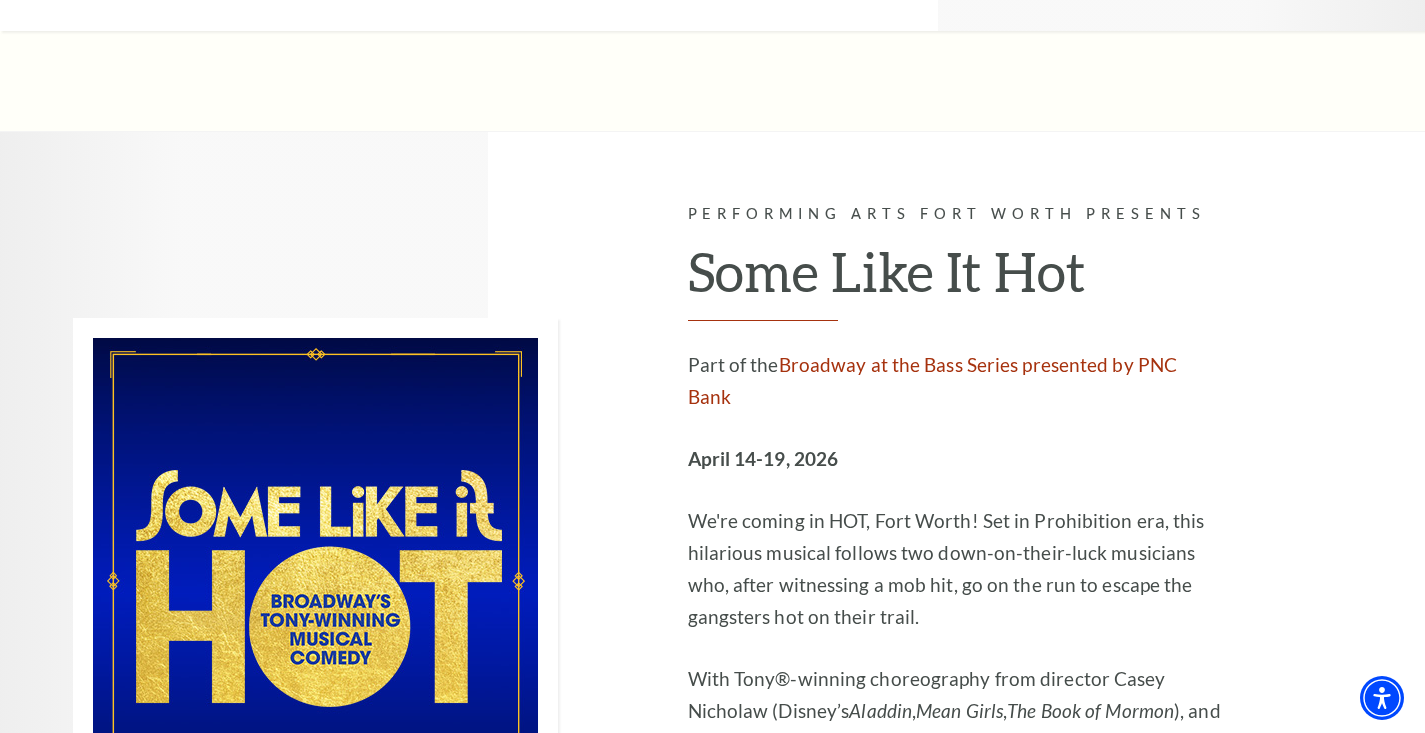 scroll, scrollTop: 10091, scrollLeft: 0, axis: vertical 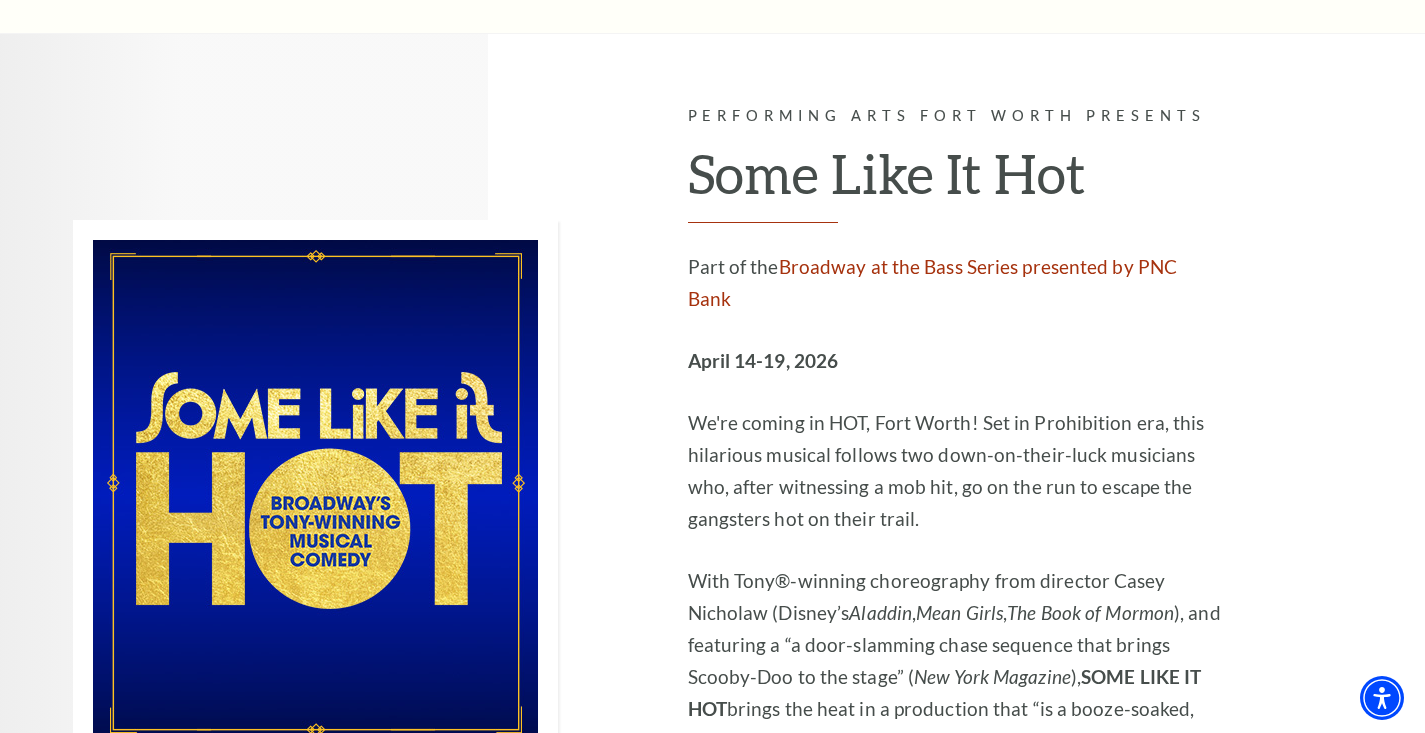 click on "Learn More" at bounding box center (825, 853) 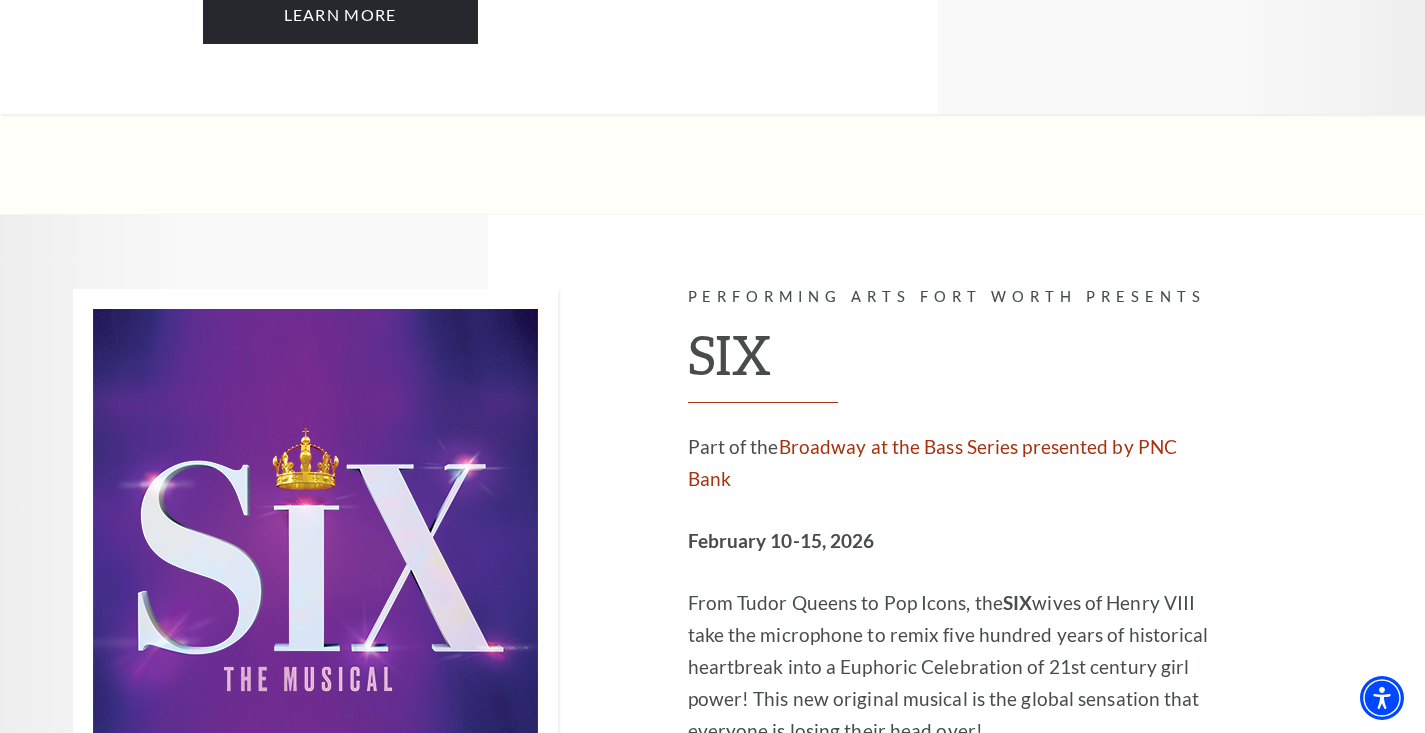 scroll, scrollTop: 8127, scrollLeft: 0, axis: vertical 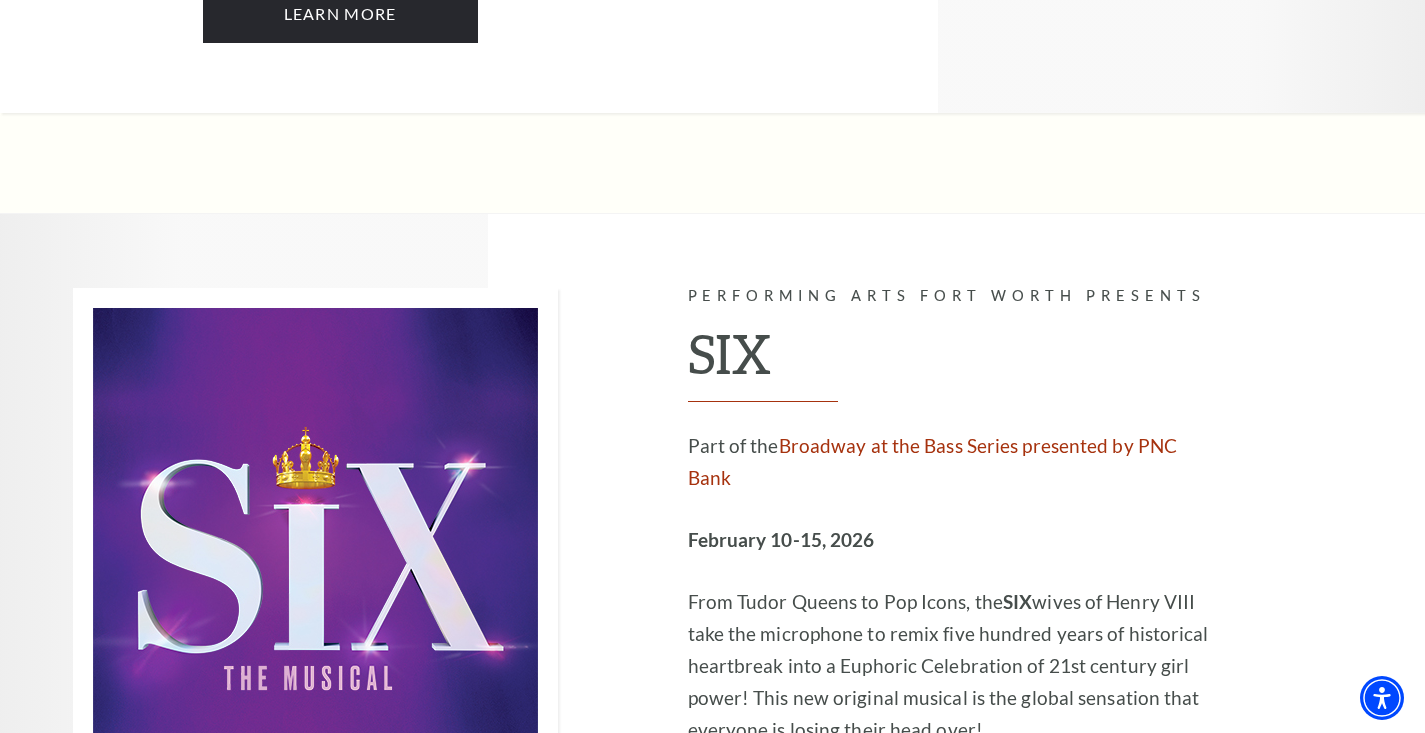 click on "Learn More" at bounding box center (825, 810) 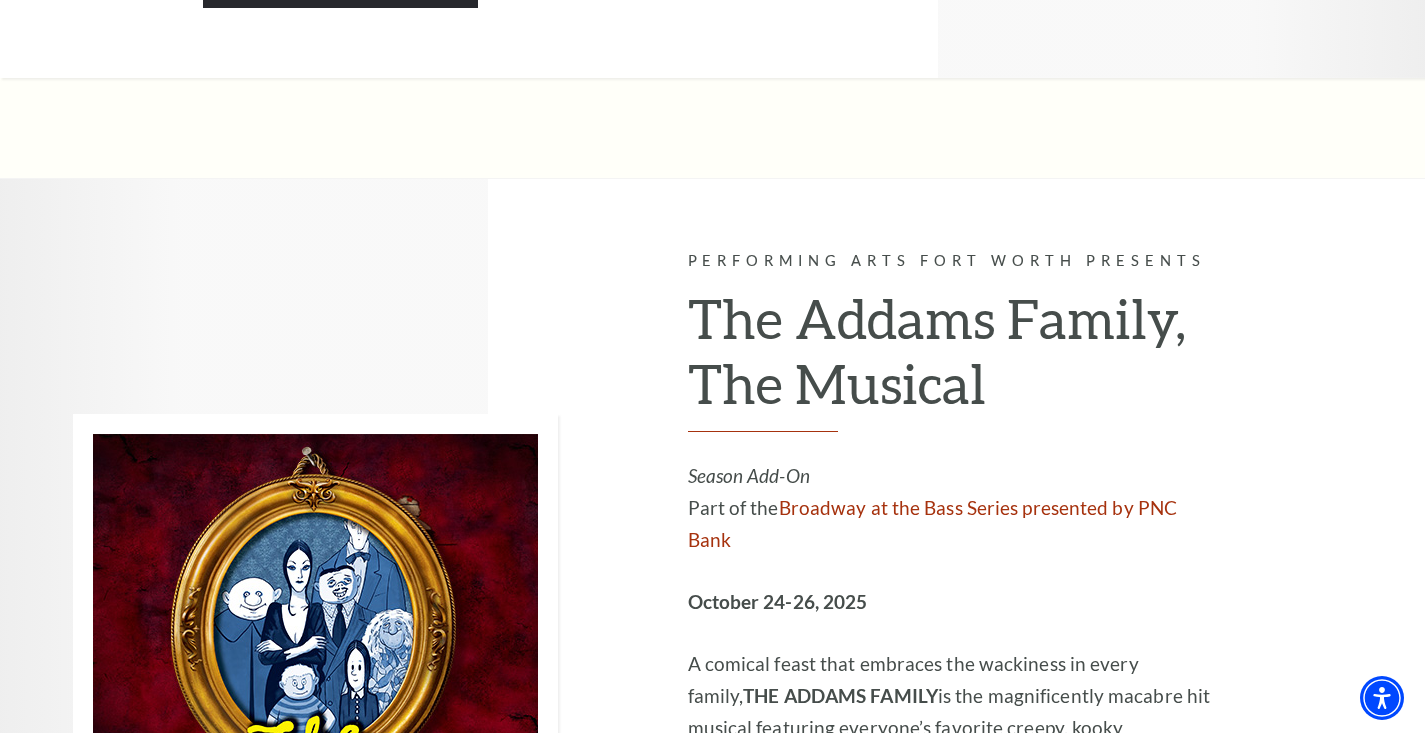 scroll, scrollTop: 4239, scrollLeft: 0, axis: vertical 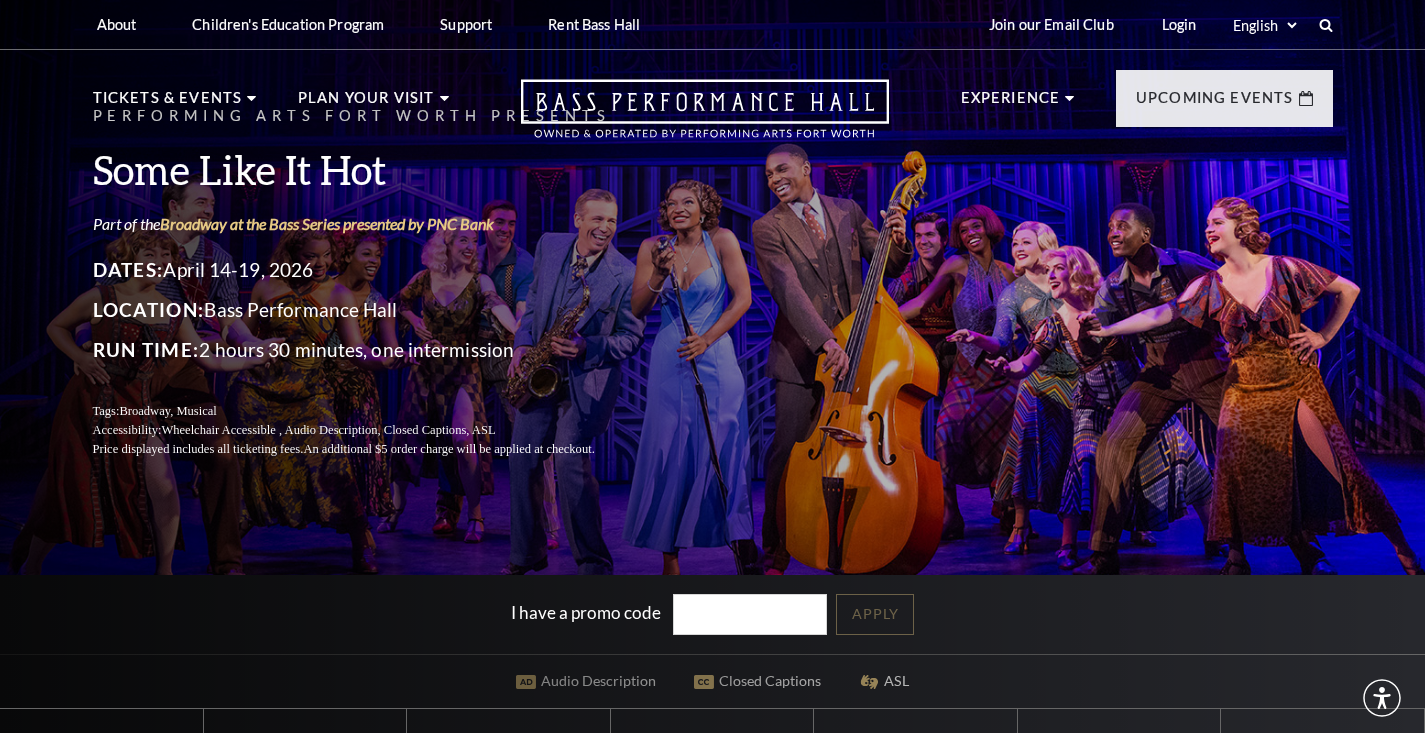 click on "Performing Arts Fort Worth Presents
Some Like It Hot
Part of the  Broadway at the Bass Series presented by PNC Bank
Dates:  April 14-19, 2026
Location:  Bass Performance Hall
Run Time:  2 hours 30 minutes, one intermission
Tags:  Broadway, Musical
Accessibility:  Wheelchair Accessible , Audio Description, Closed Captions, ASL
Price displayed includes all ticketing fees.
An additional $5 order charge will be applied at checkout." at bounding box center (713, 281) 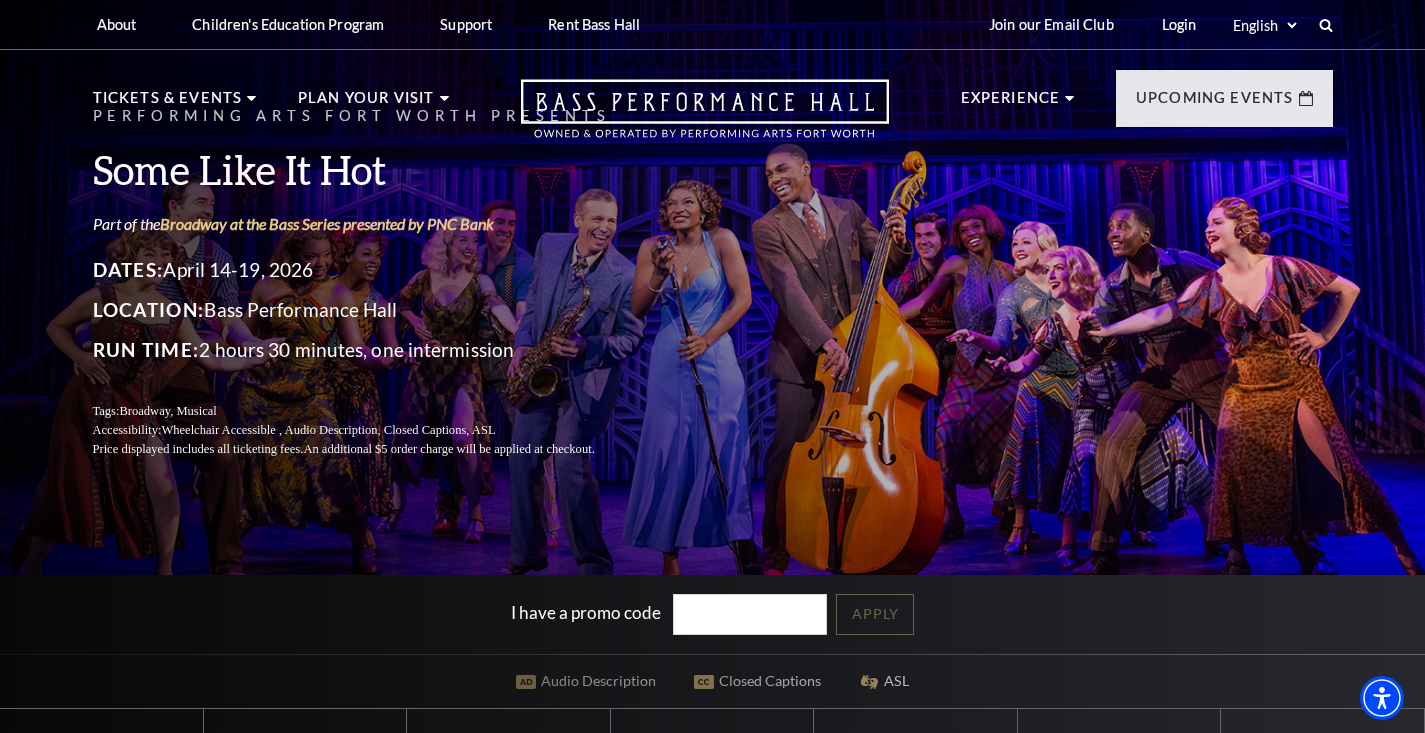 scroll, scrollTop: 0, scrollLeft: 0, axis: both 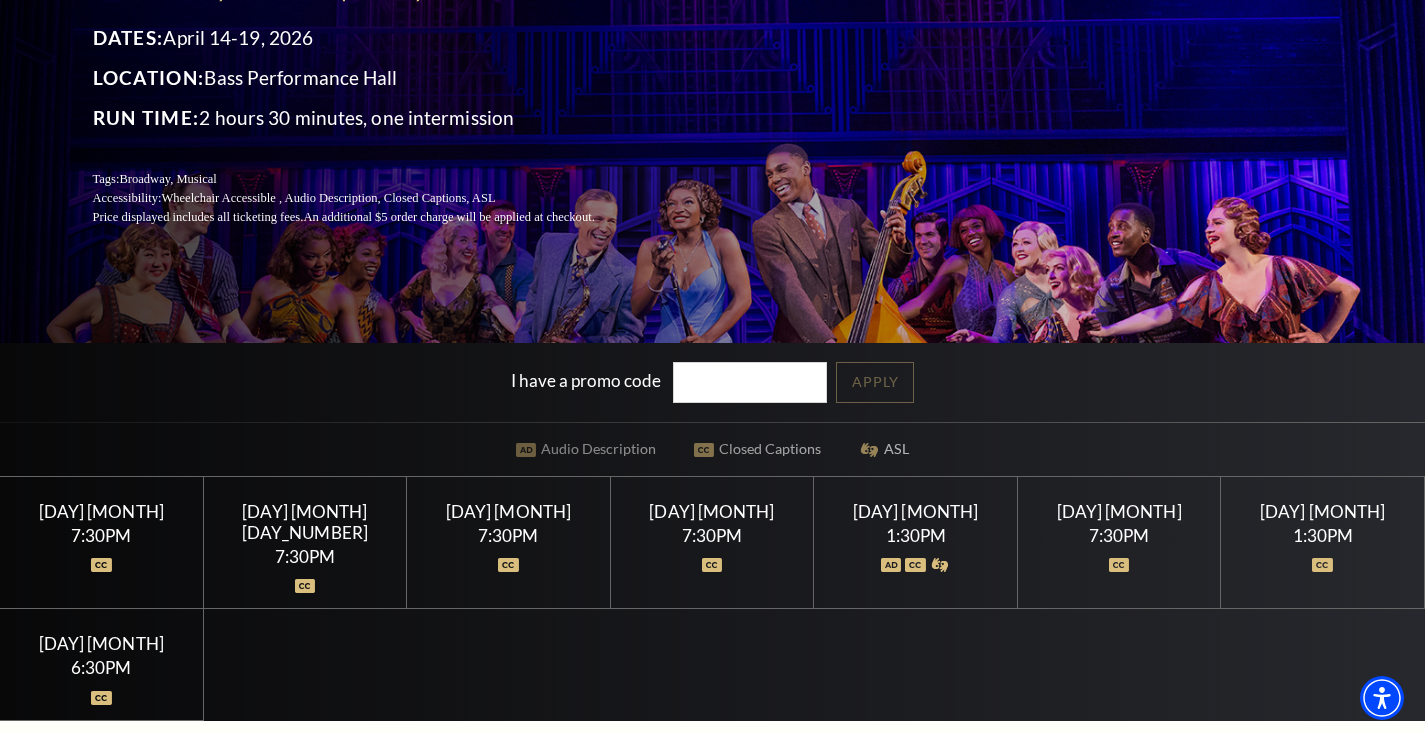 click at bounding box center [711, 554] 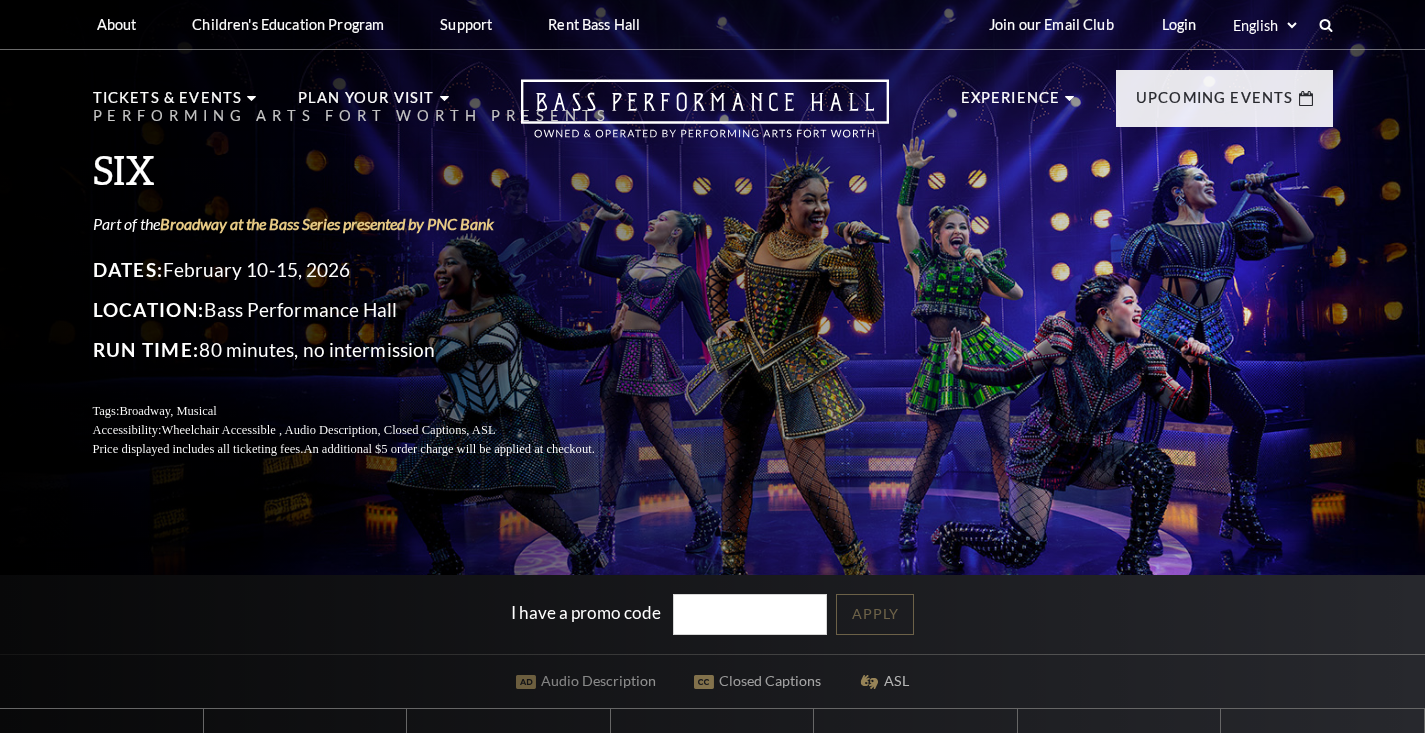 scroll, scrollTop: 0, scrollLeft: 0, axis: both 